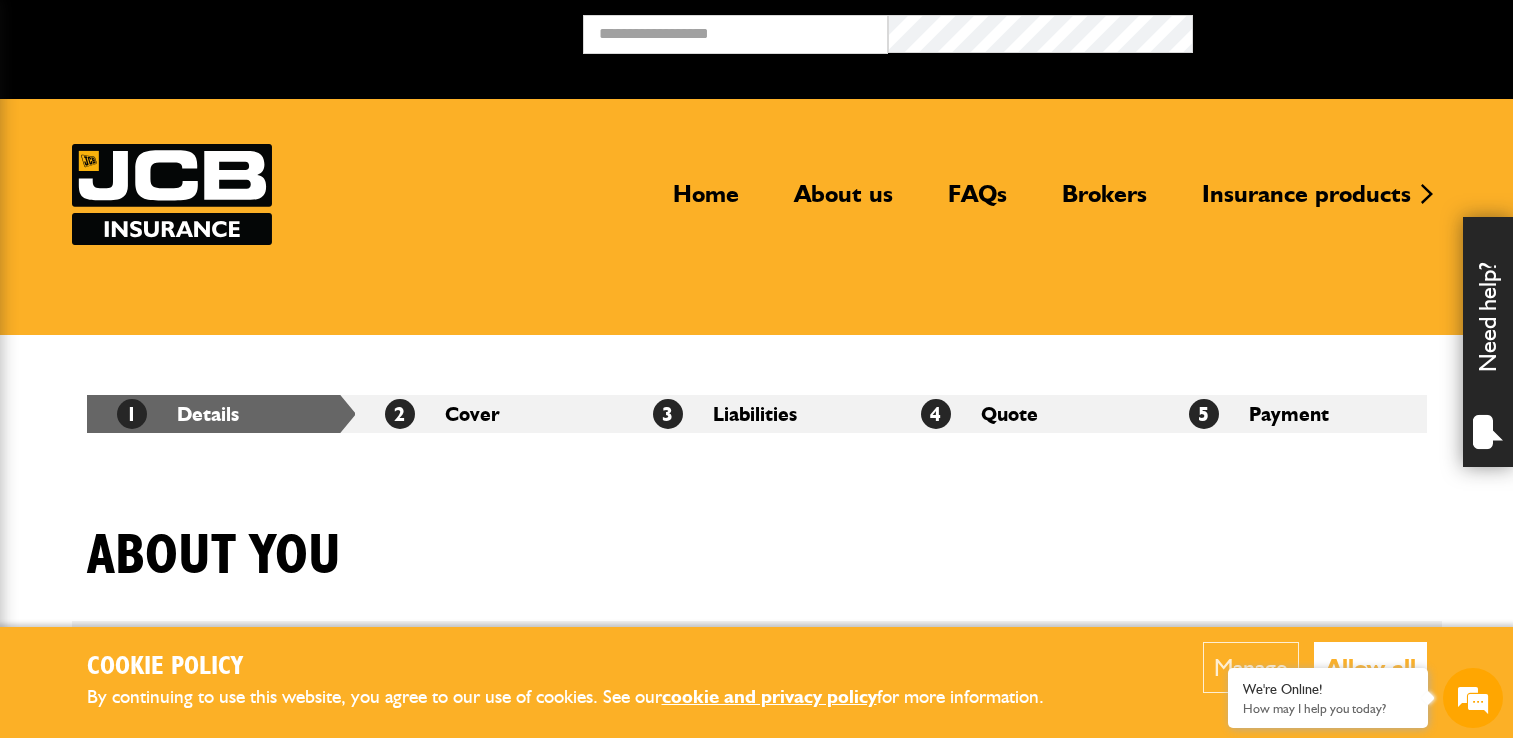 scroll, scrollTop: 0, scrollLeft: 0, axis: both 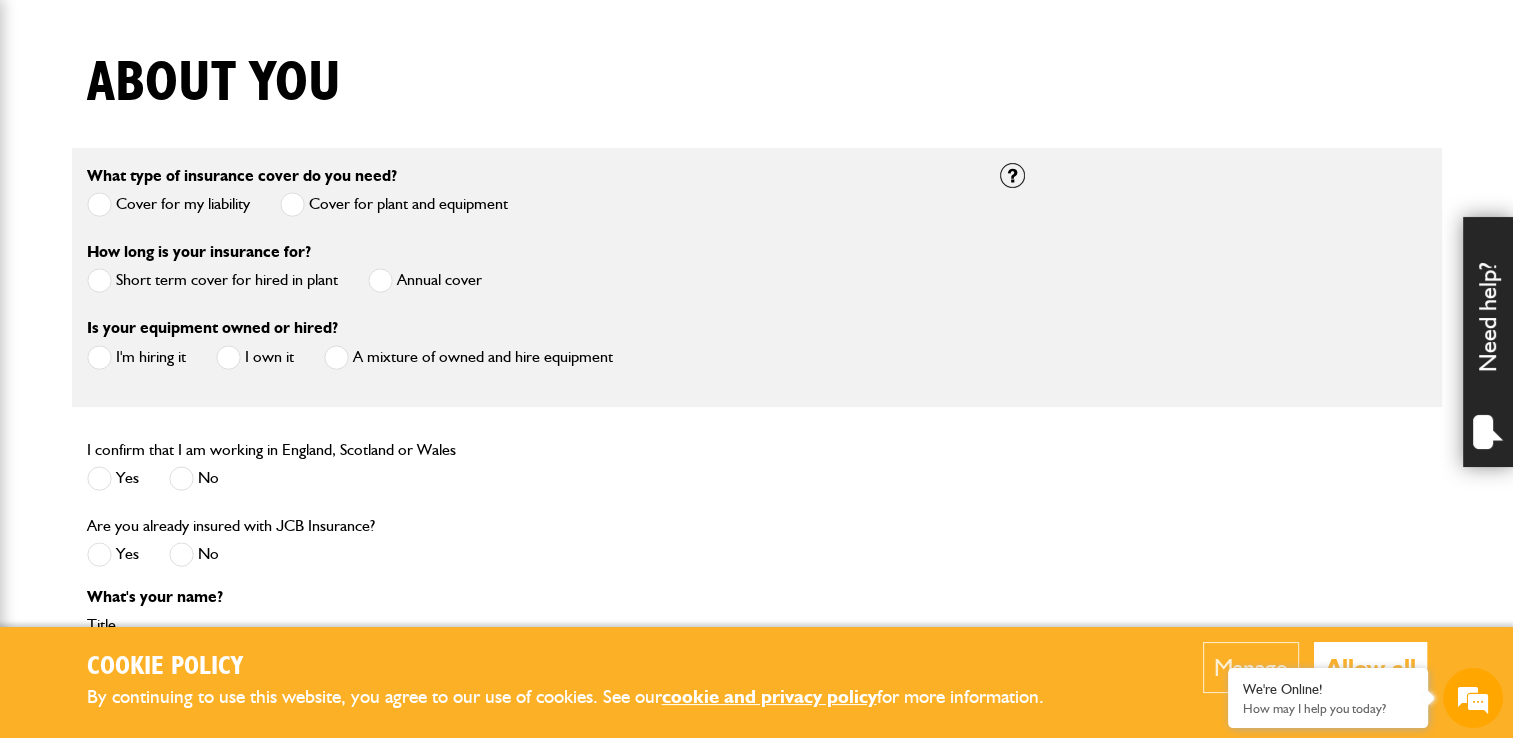click on "Short term cover for hired in plant" at bounding box center (212, 280) 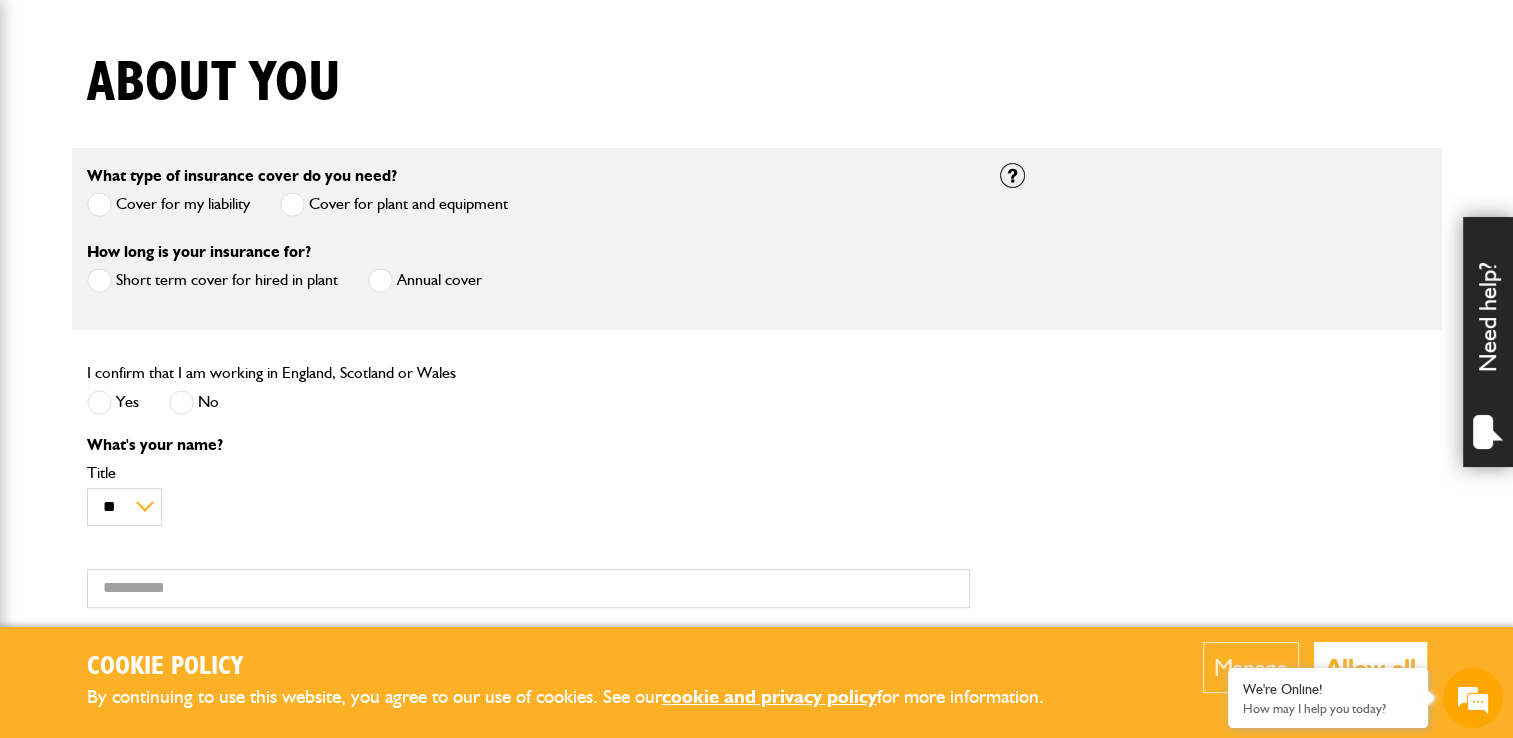 click at bounding box center (99, 280) 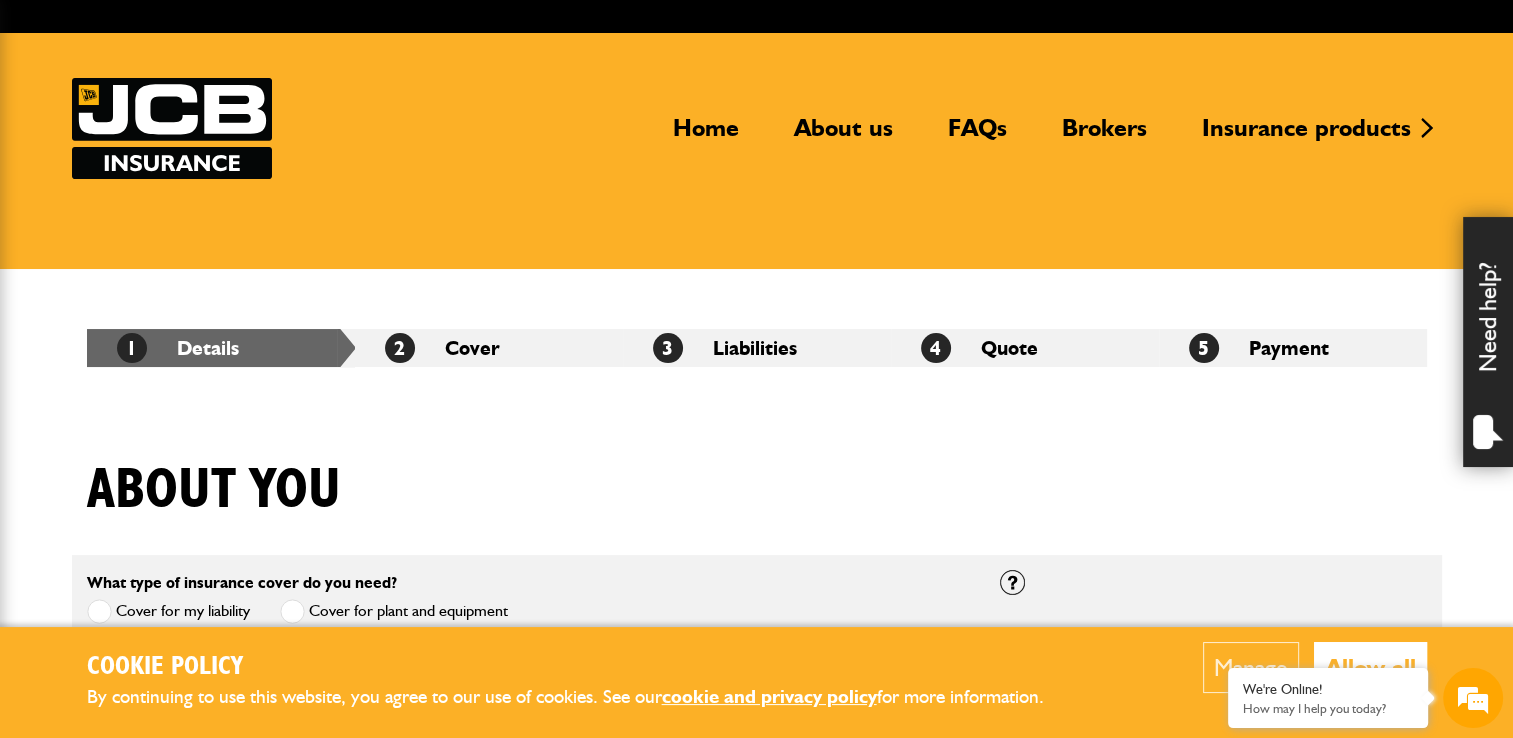 scroll, scrollTop: 0, scrollLeft: 0, axis: both 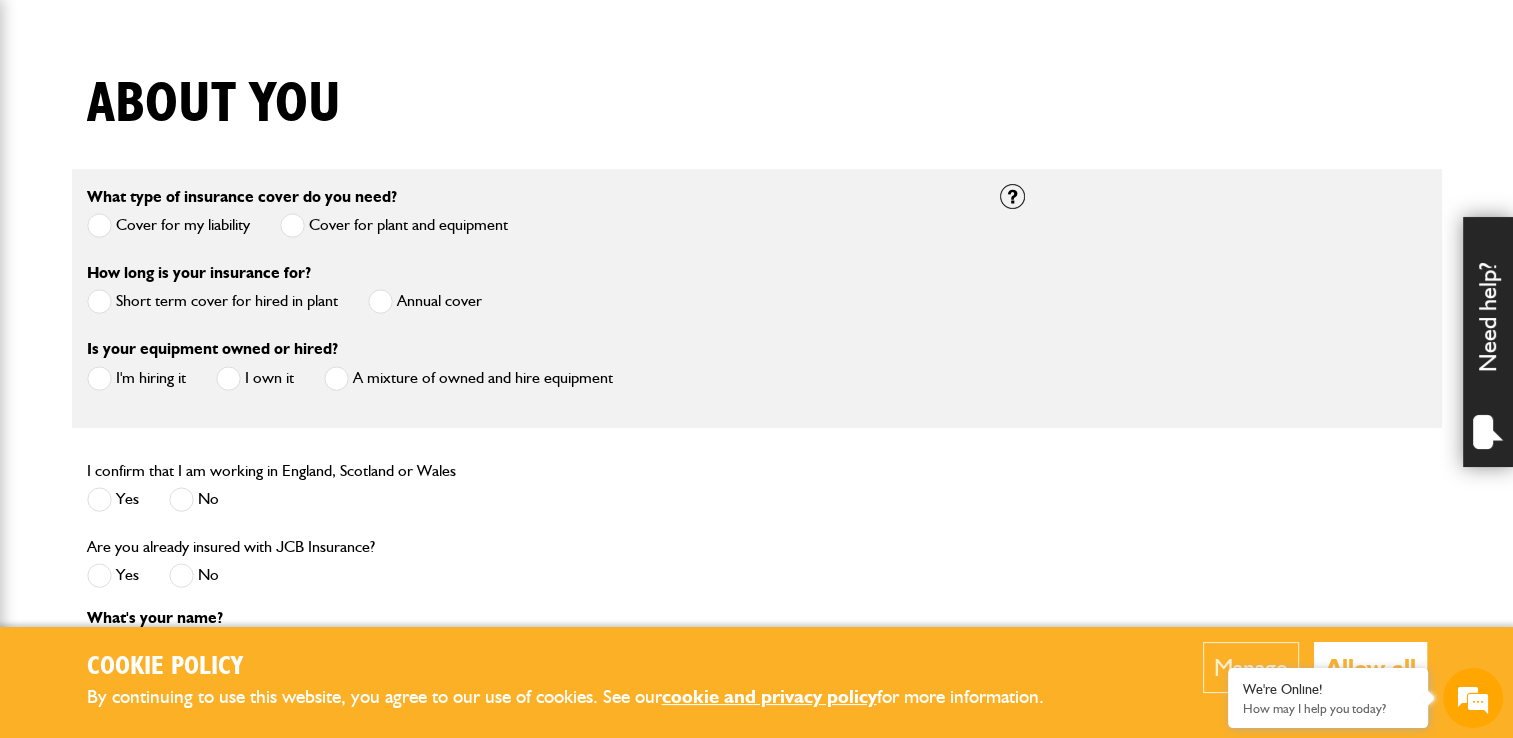 click at bounding box center [99, 378] 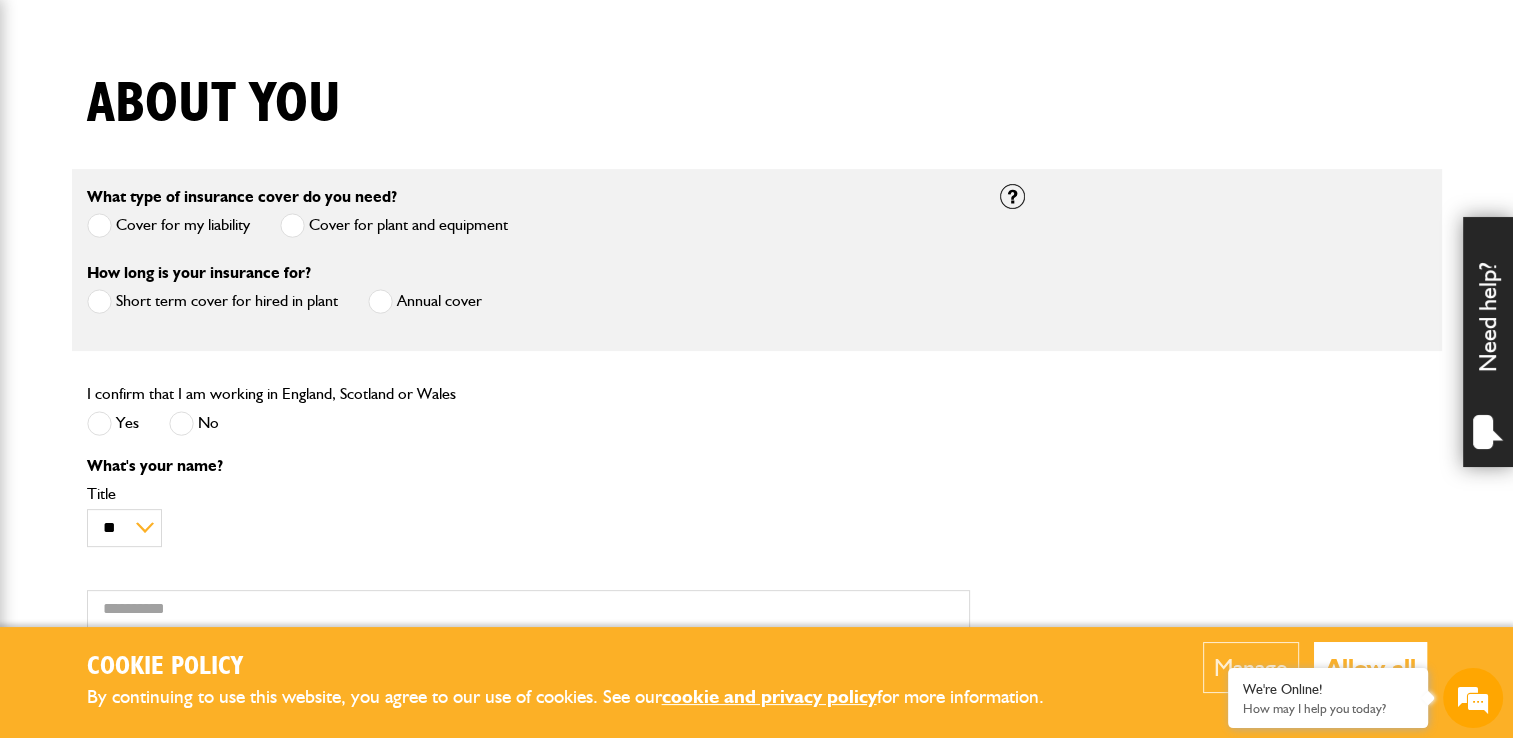 scroll, scrollTop: 0, scrollLeft: 0, axis: both 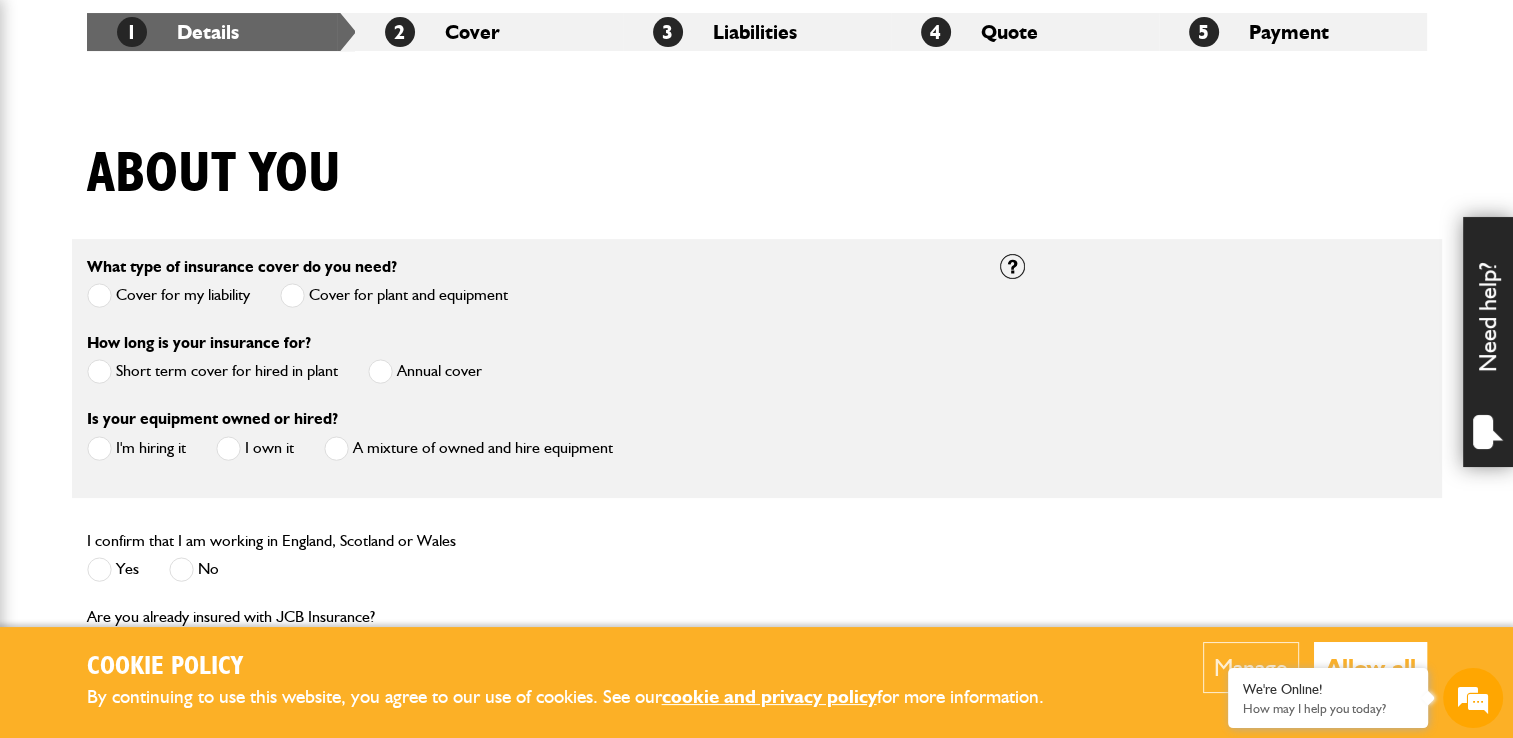 click at bounding box center (99, 448) 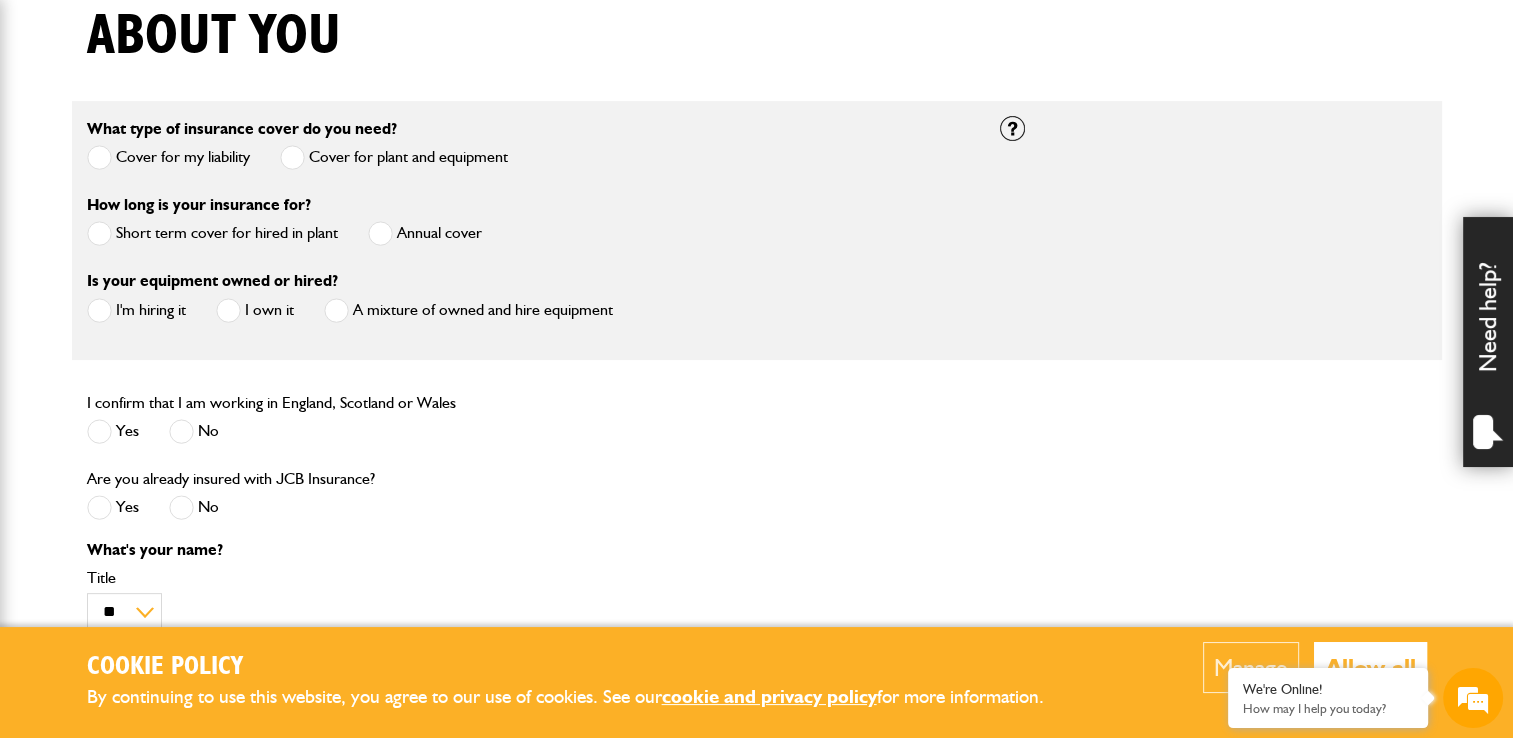 scroll, scrollTop: 532, scrollLeft: 0, axis: vertical 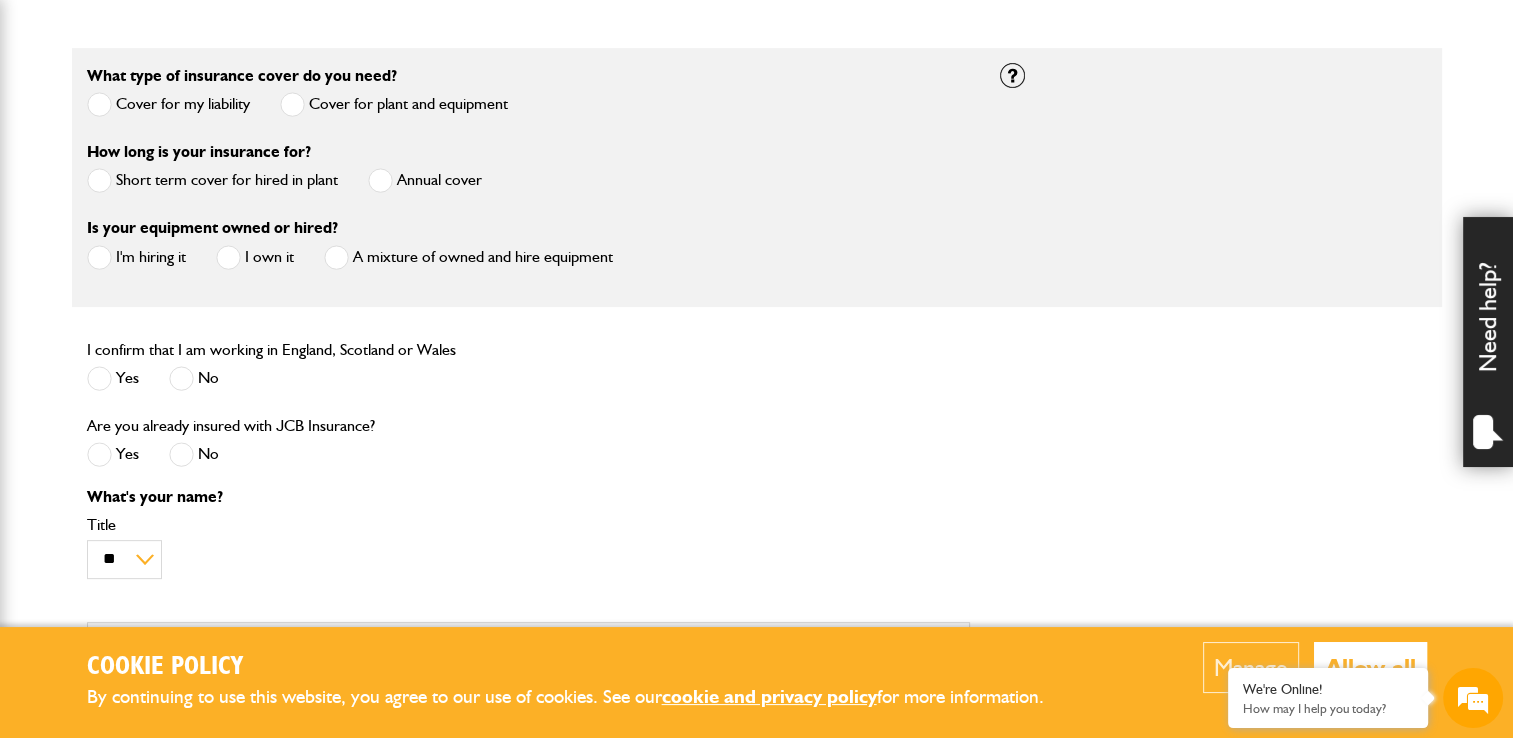 click at bounding box center [99, 378] 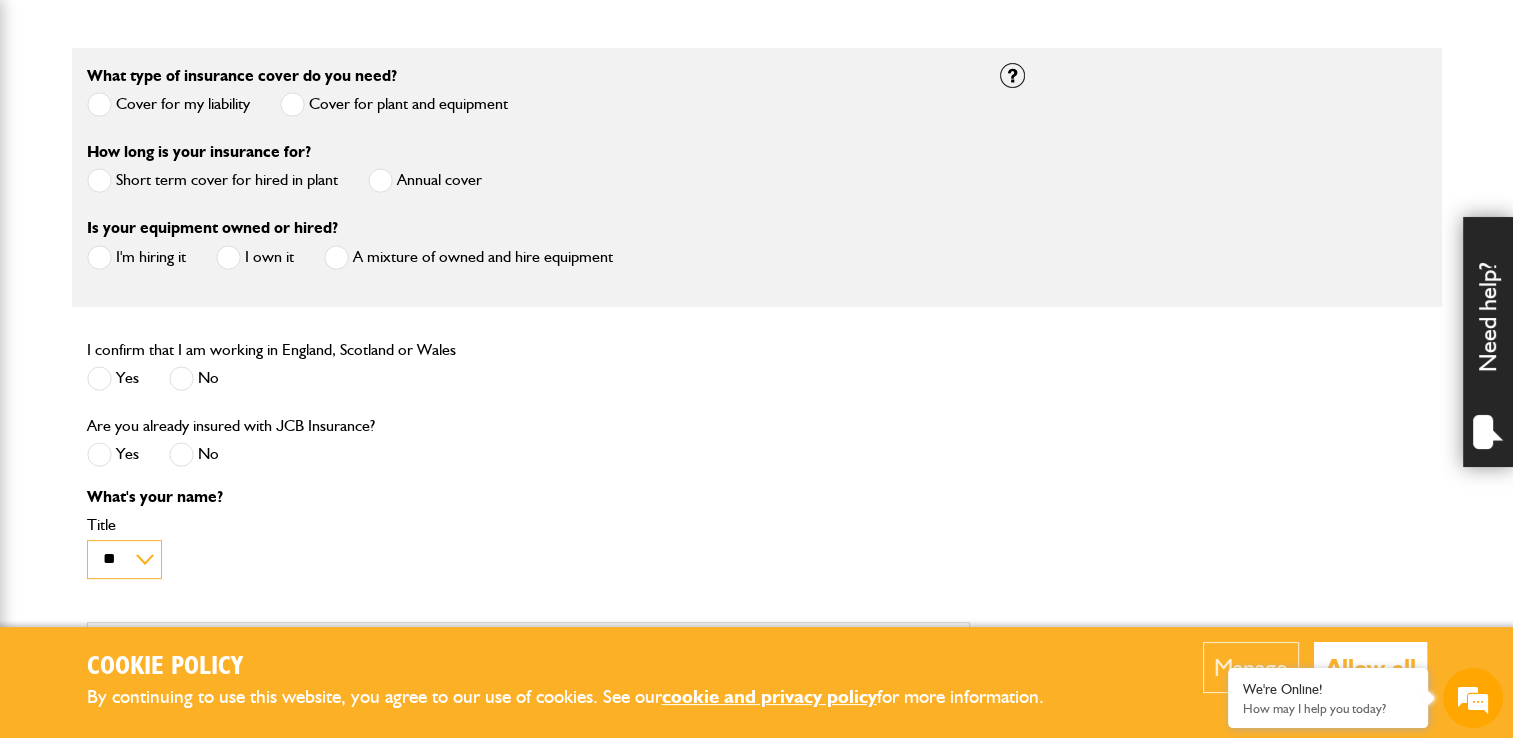 click on "**
***
****
**" at bounding box center (124, 559) 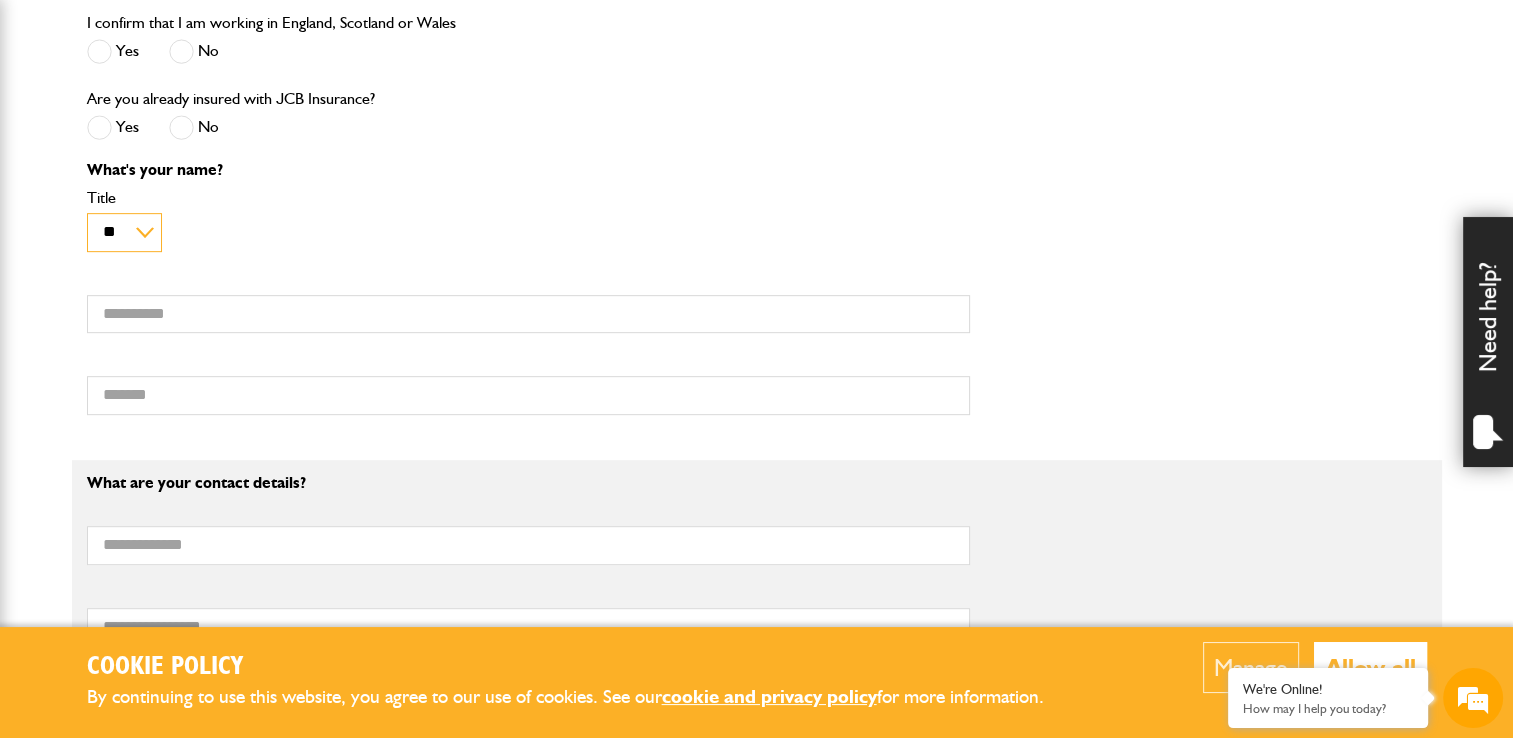 scroll, scrollTop: 945, scrollLeft: 0, axis: vertical 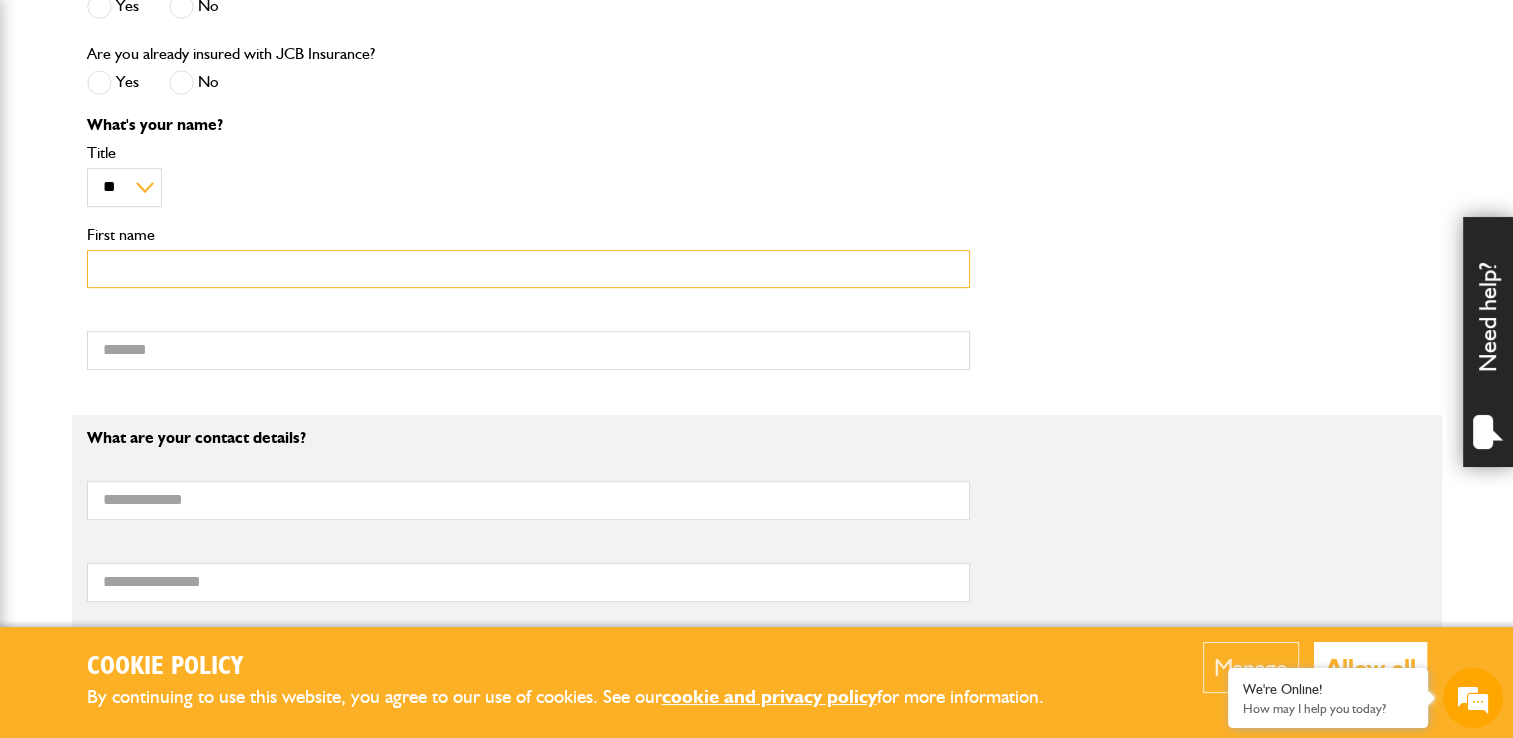 click on "First name" at bounding box center (528, 269) 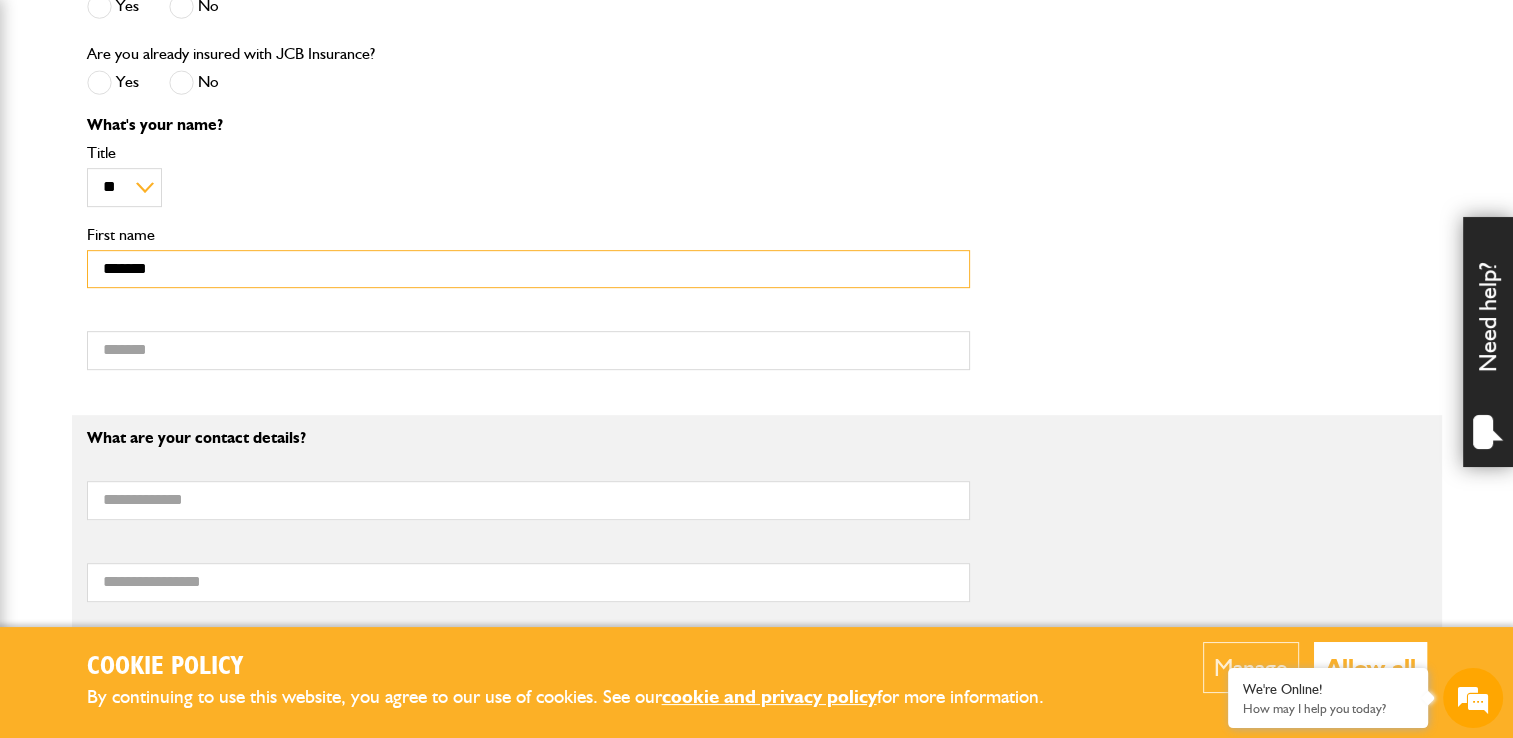 type on "*******" 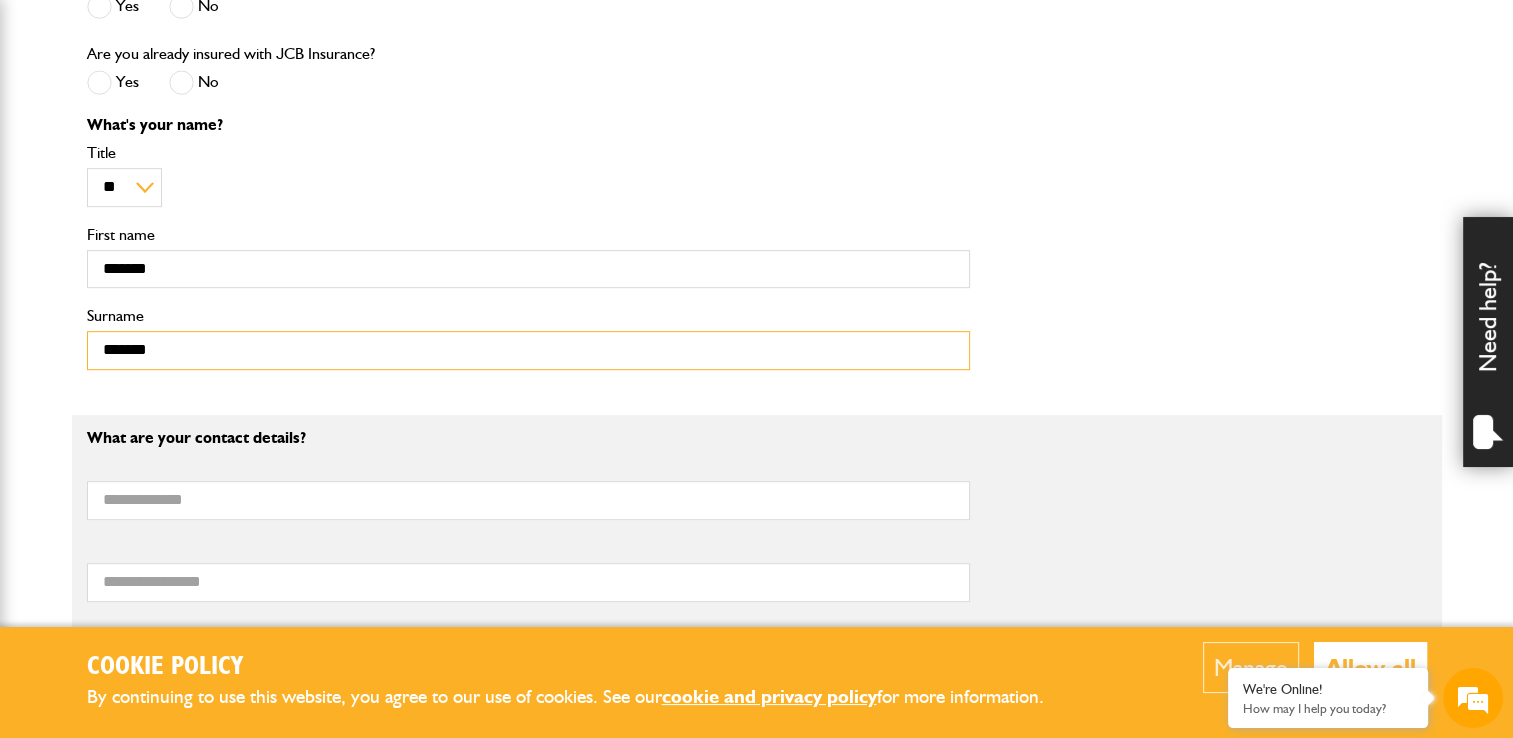 type on "**********" 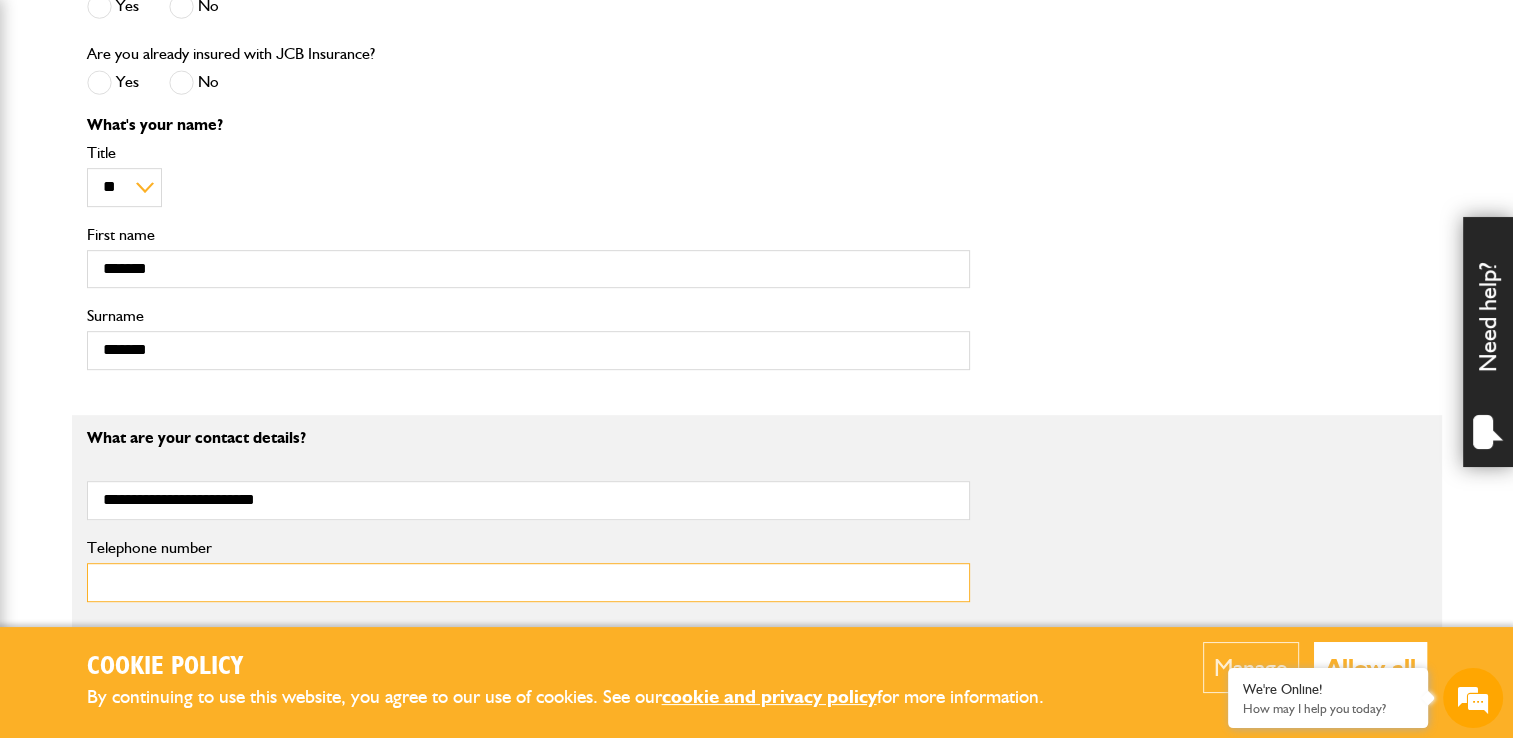 type on "**********" 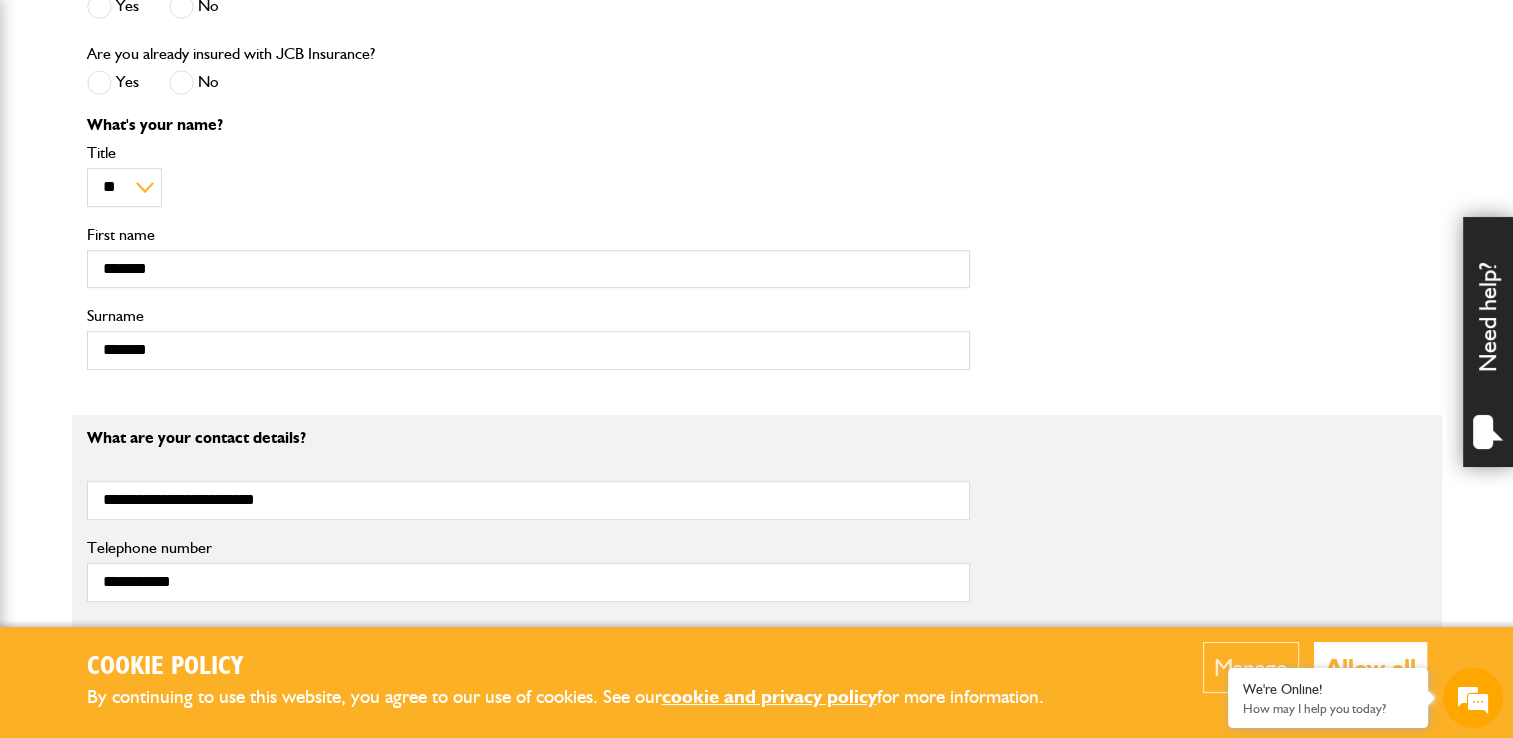 type on "**********" 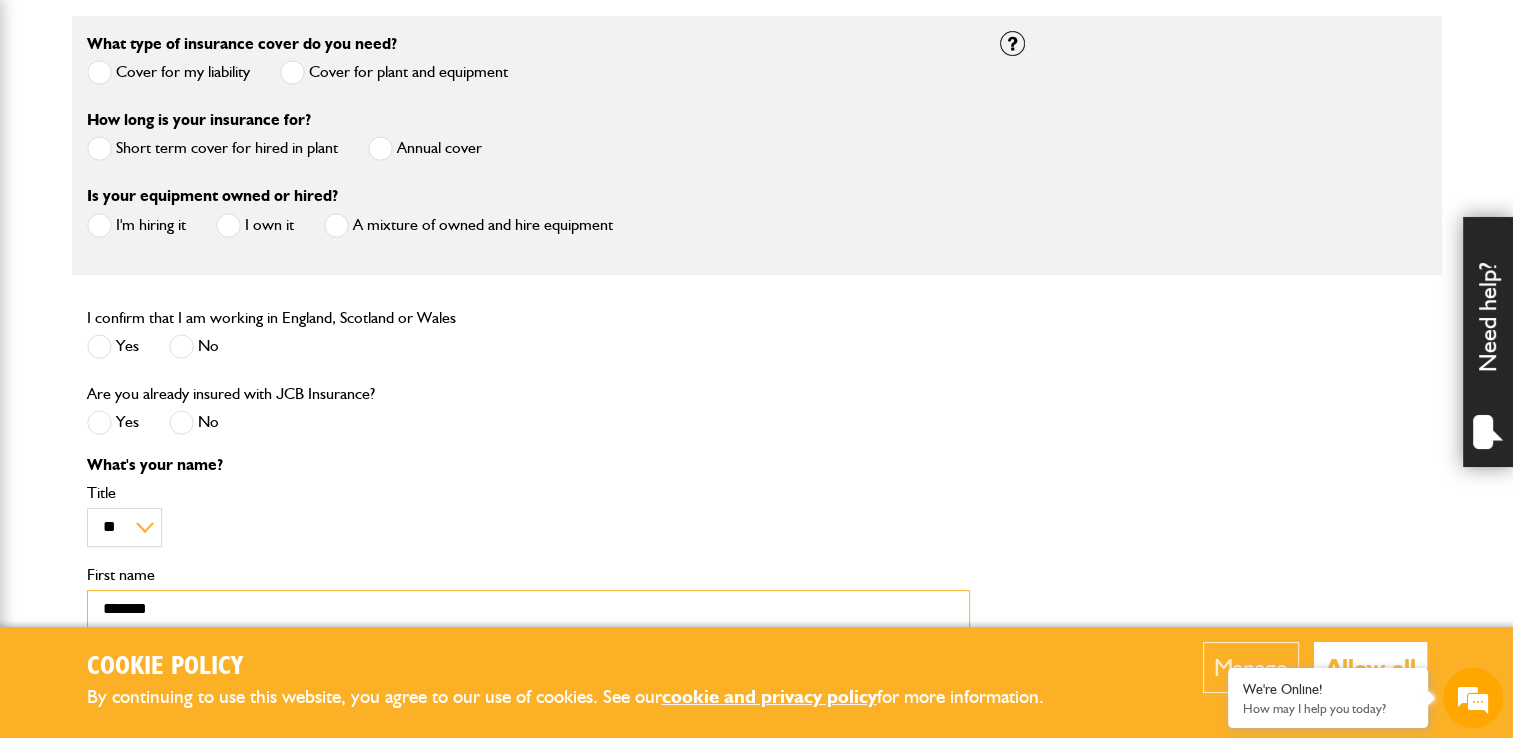 scroll, scrollTop: 602, scrollLeft: 0, axis: vertical 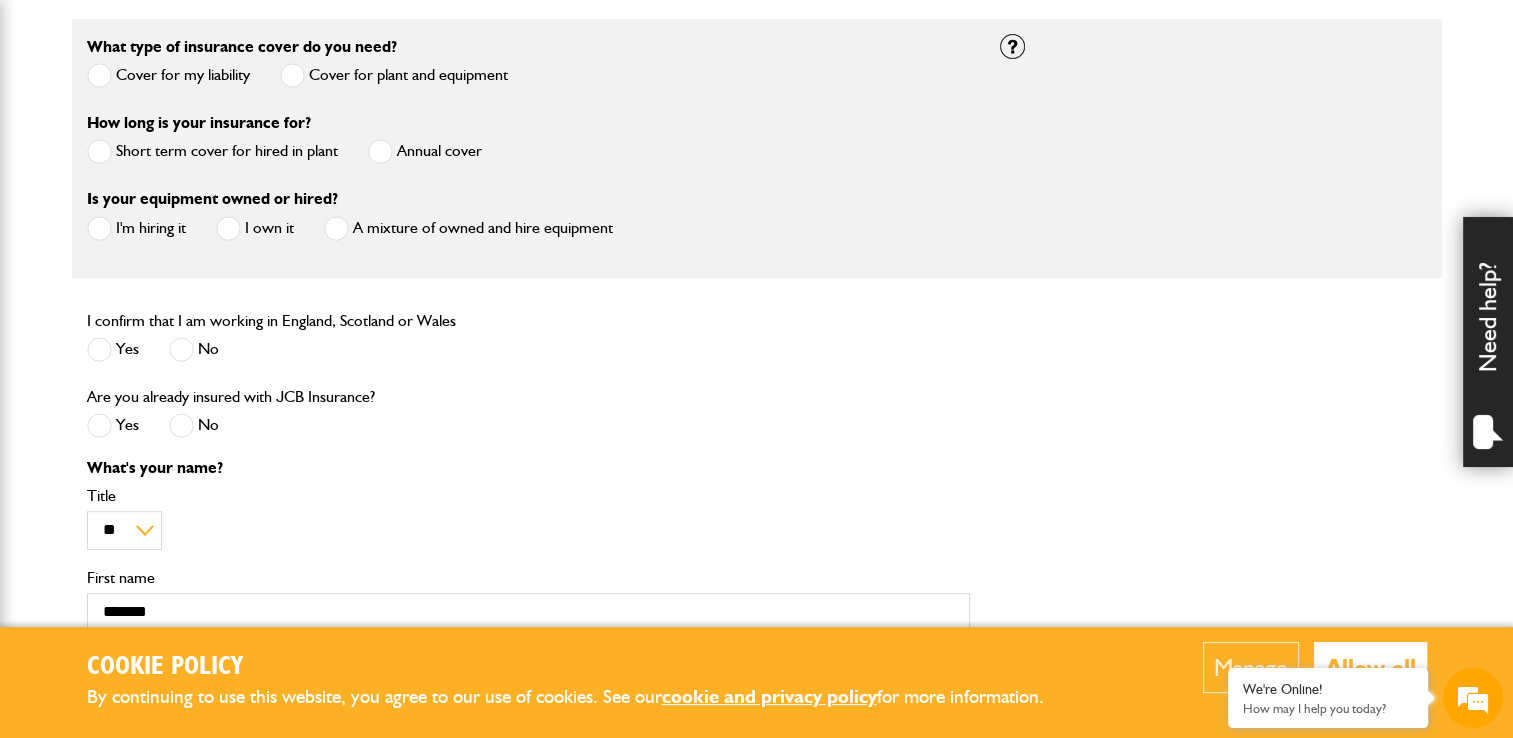 click at bounding box center [99, 151] 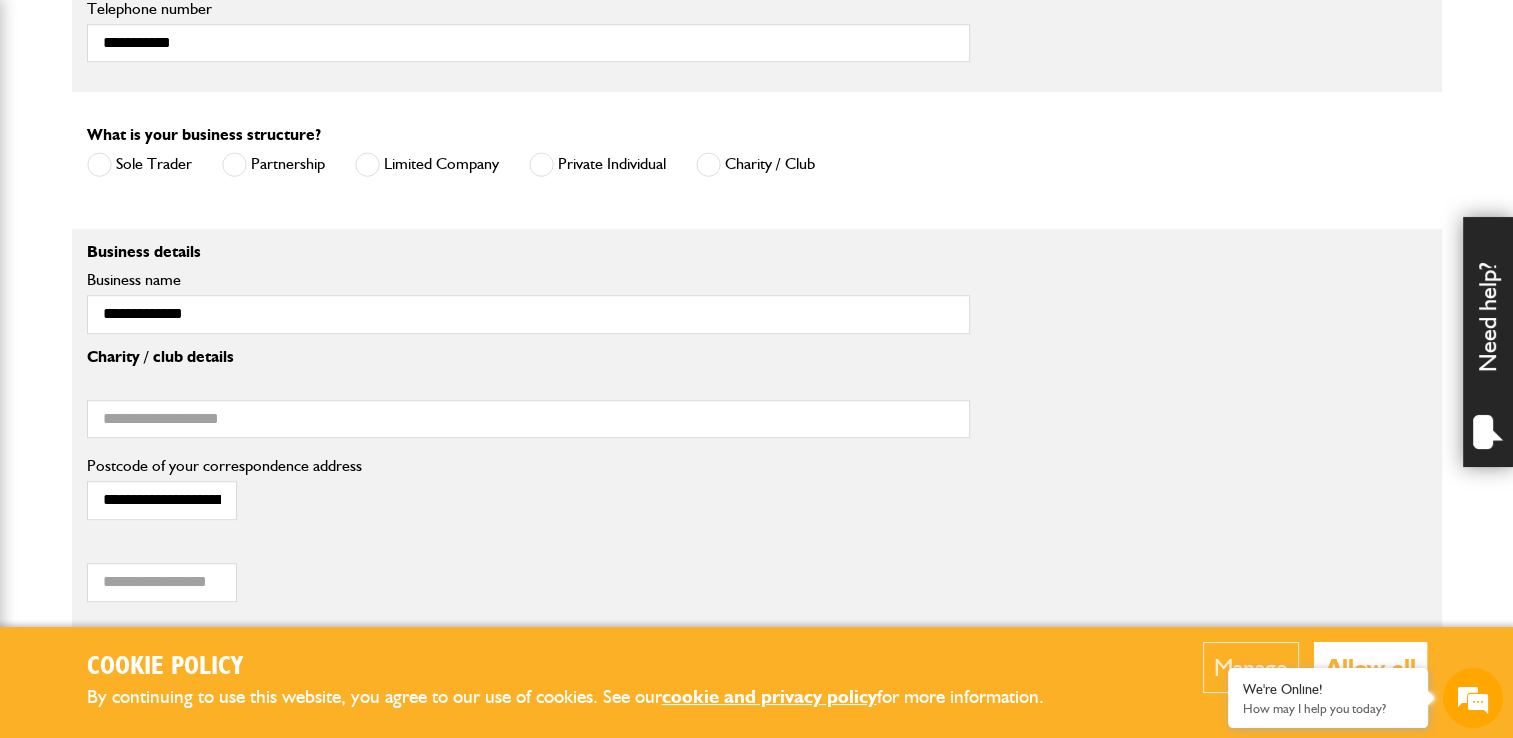 scroll, scrollTop: 1313, scrollLeft: 0, axis: vertical 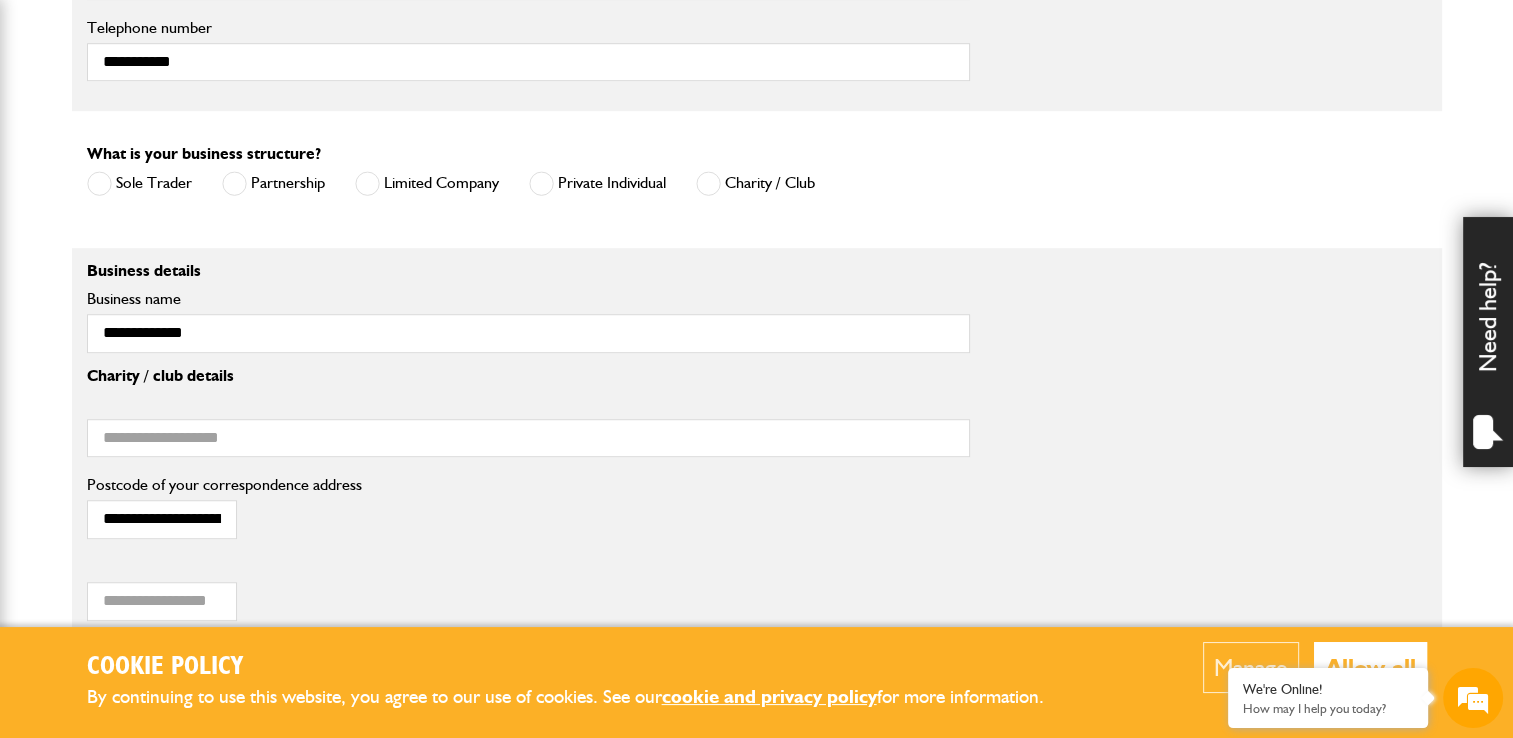 click at bounding box center [541, 183] 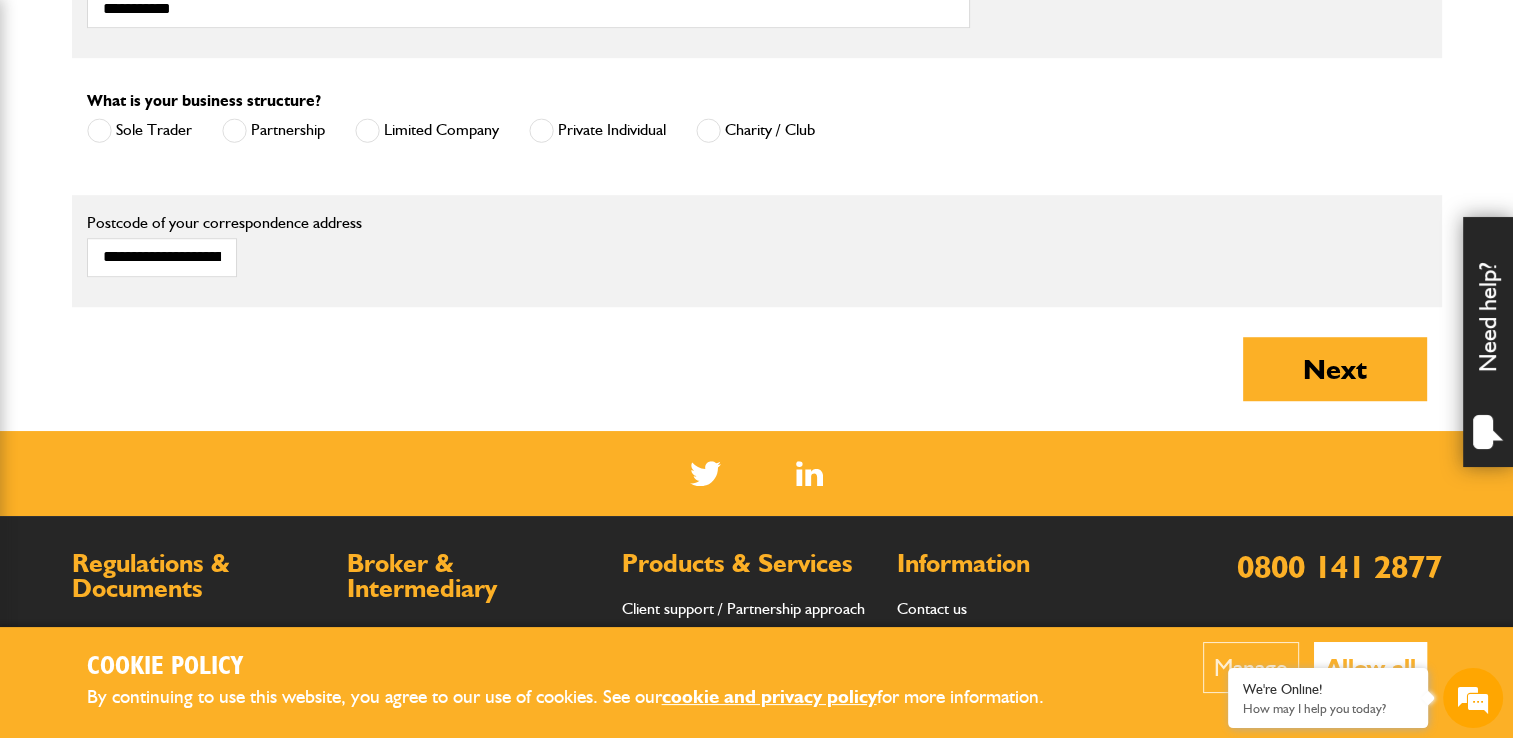 scroll, scrollTop: 1383, scrollLeft: 0, axis: vertical 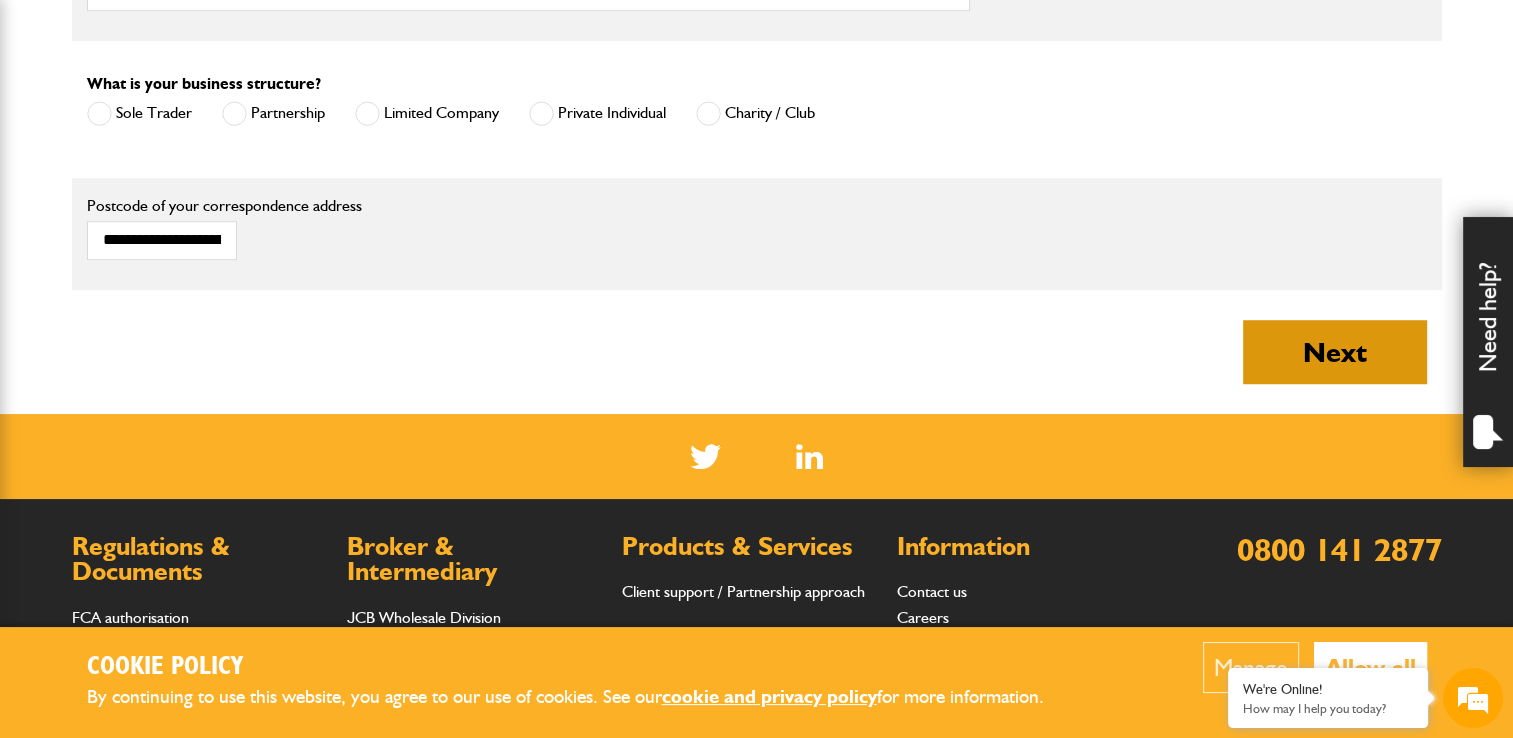 click on "Next" at bounding box center [1335, 352] 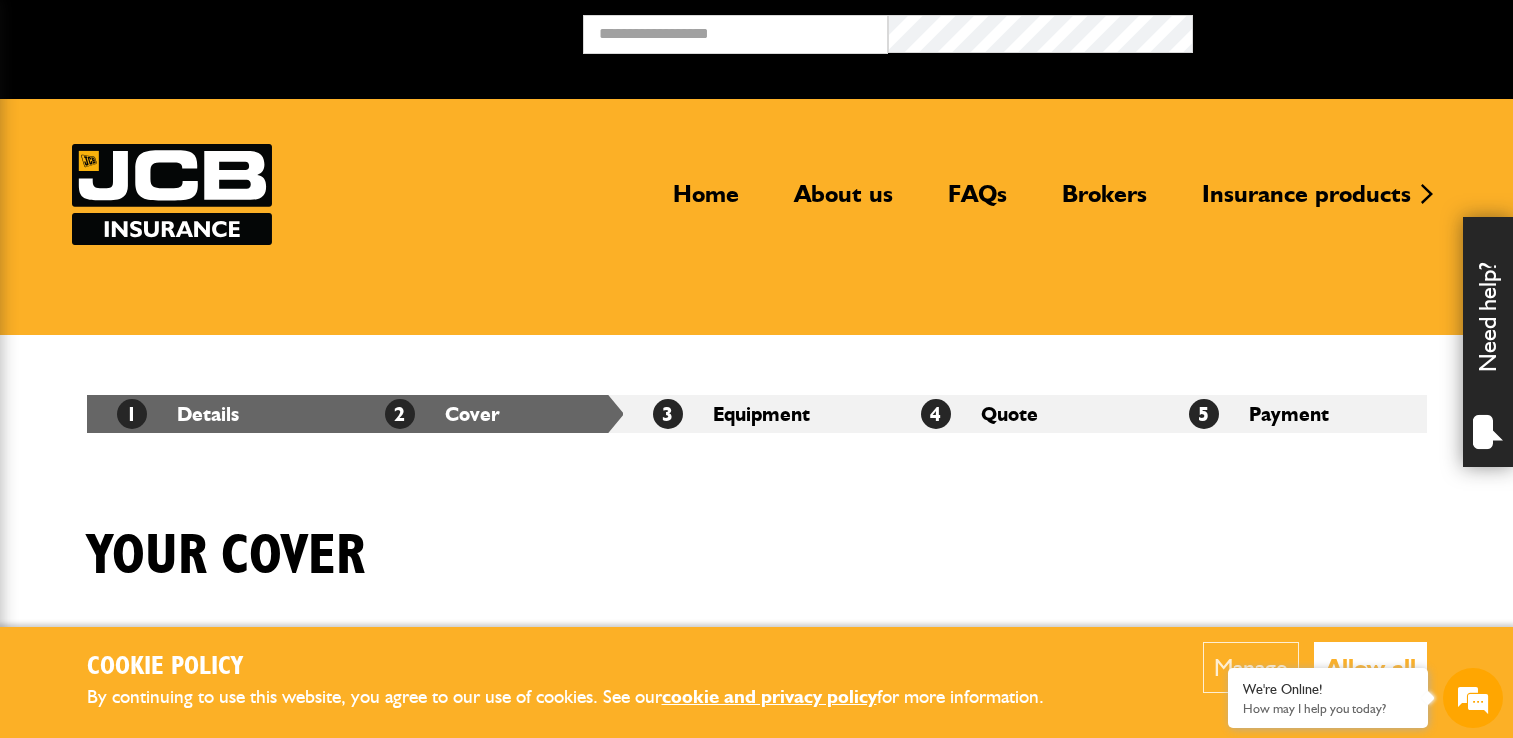 scroll, scrollTop: 0, scrollLeft: 0, axis: both 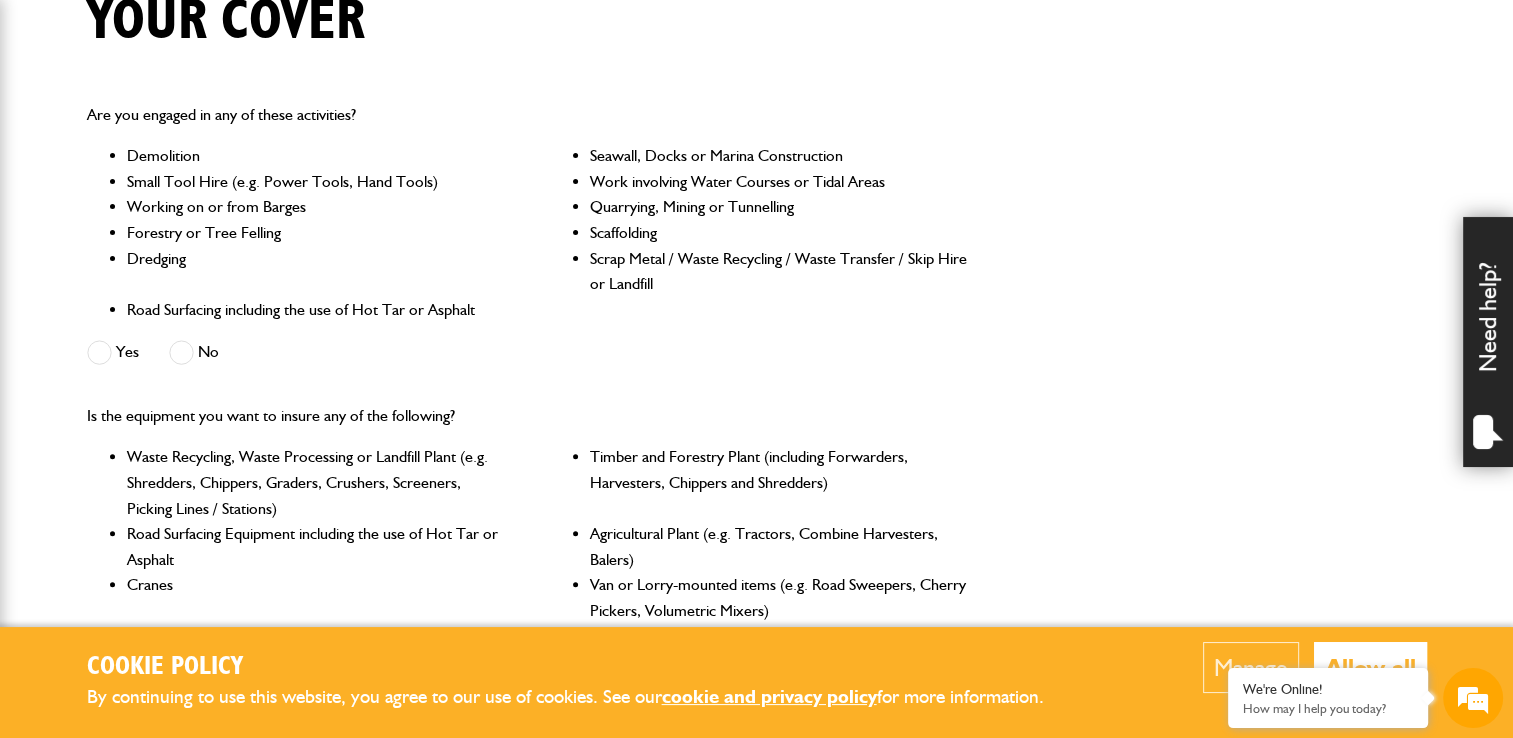 click at bounding box center (181, 352) 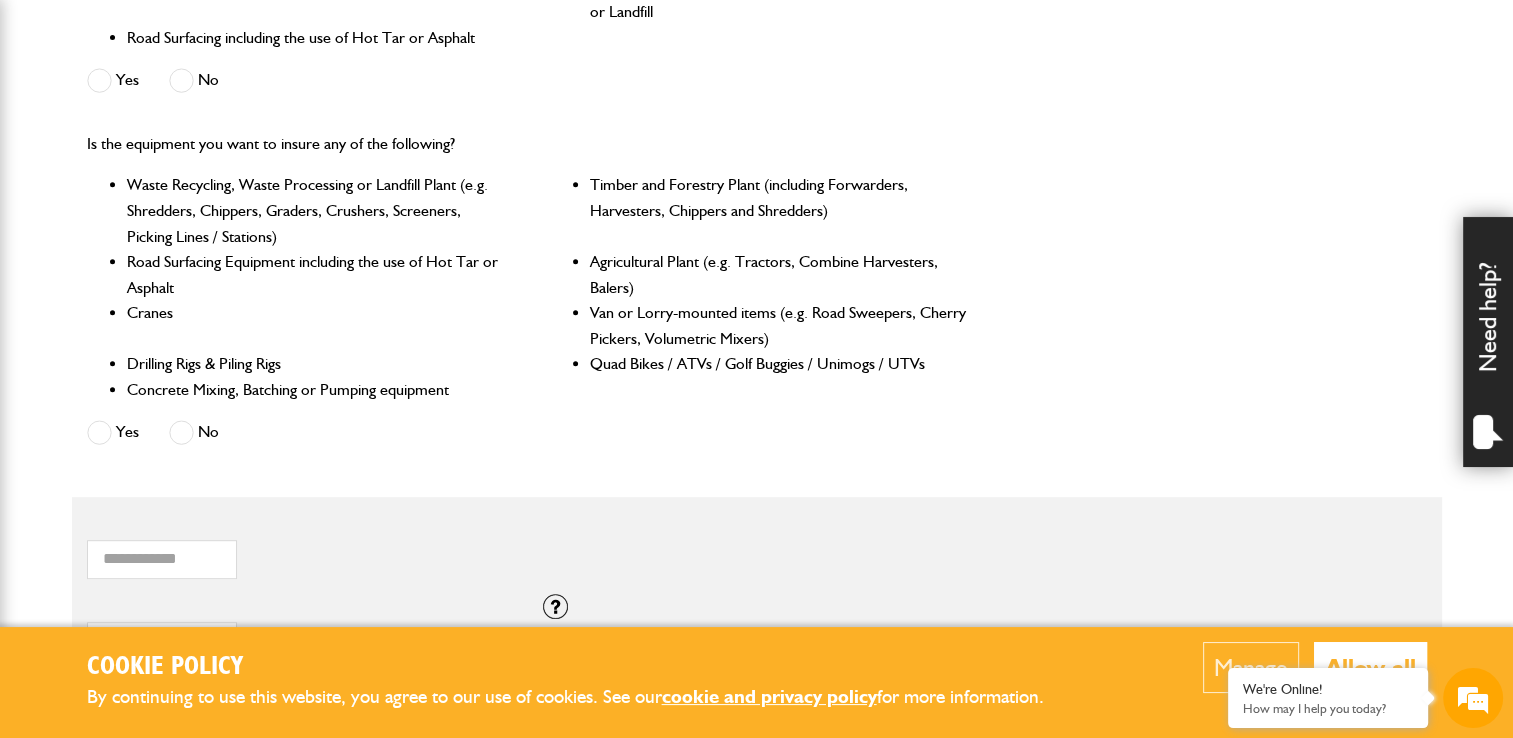 scroll, scrollTop: 810, scrollLeft: 0, axis: vertical 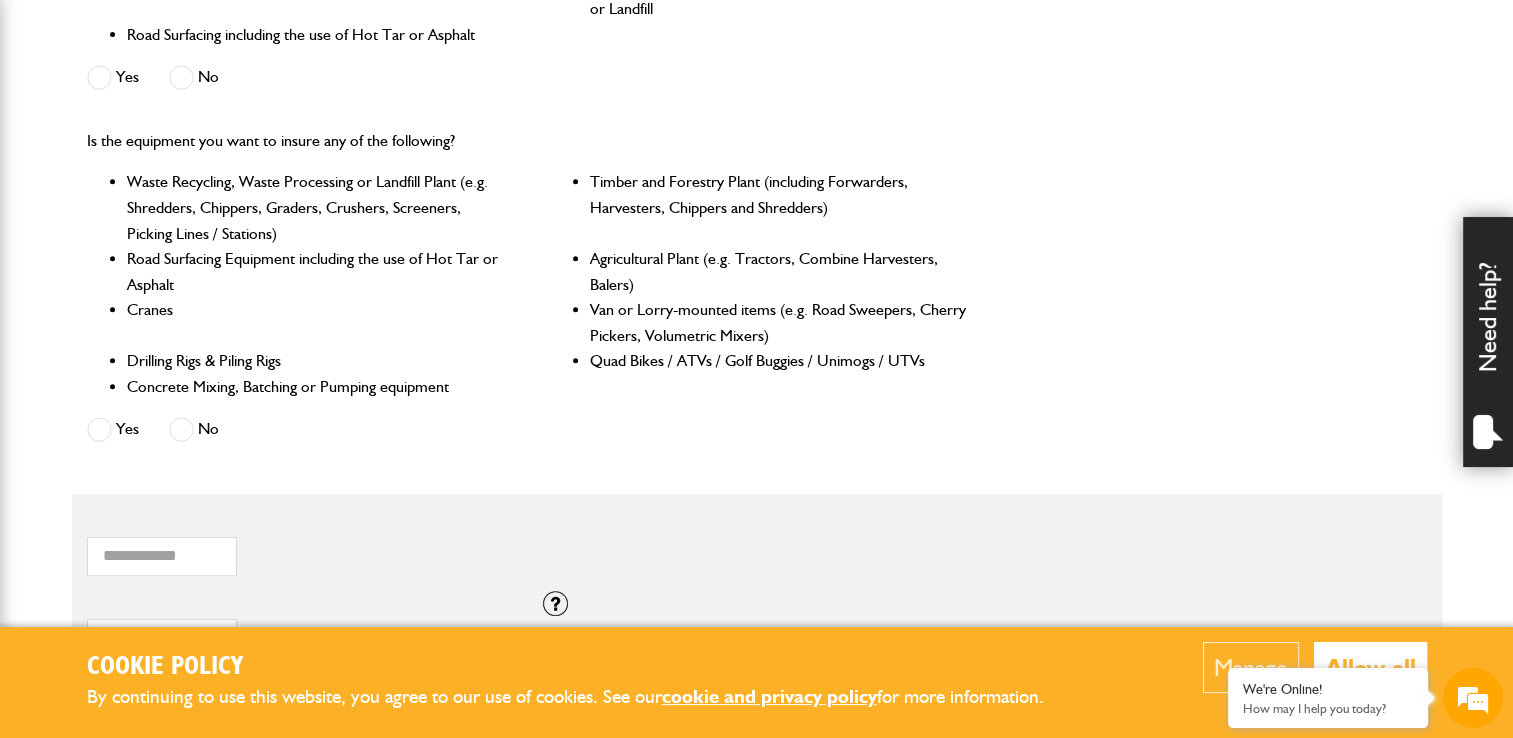 drag, startPoint x: 193, startPoint y: 434, endPoint x: 180, endPoint y: 434, distance: 13 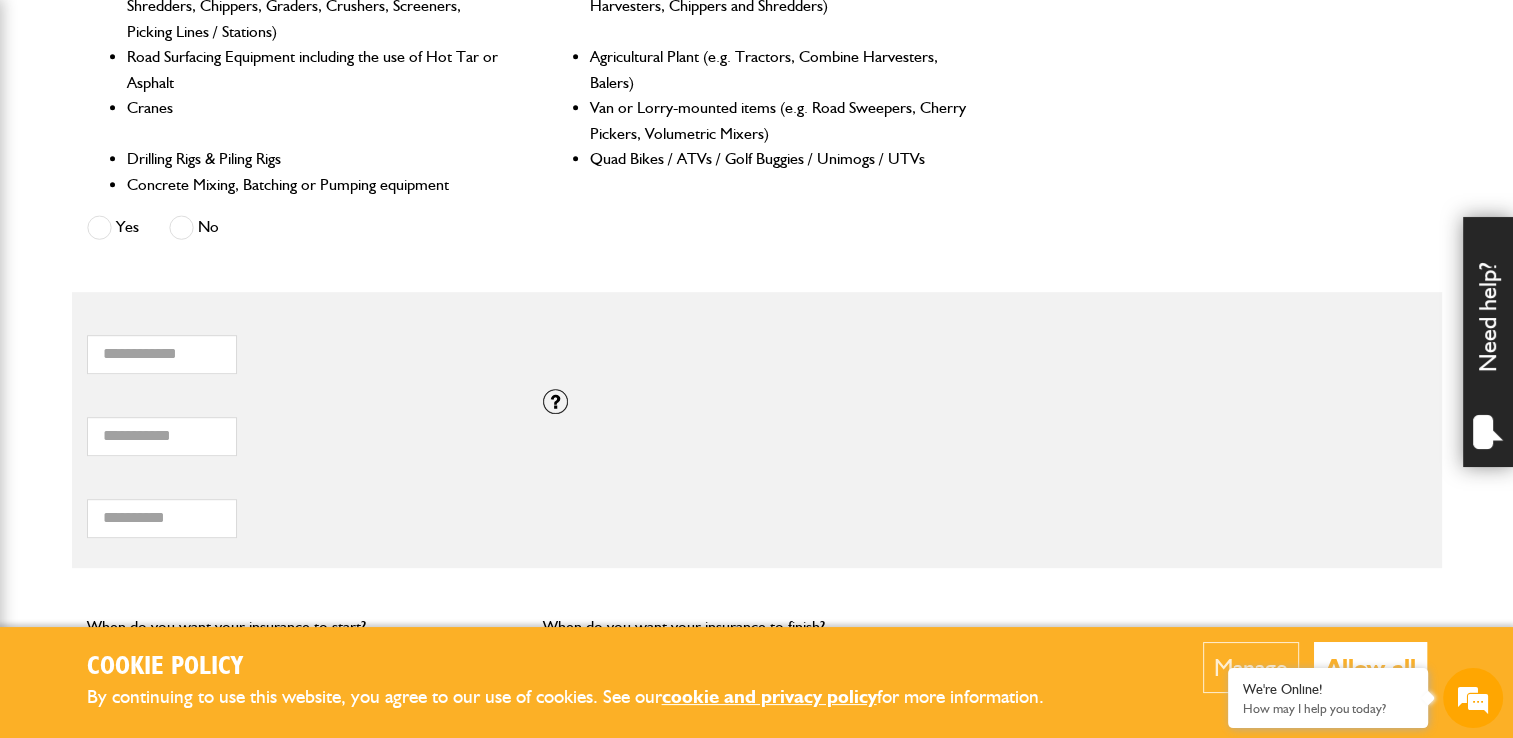 scroll, scrollTop: 1015, scrollLeft: 0, axis: vertical 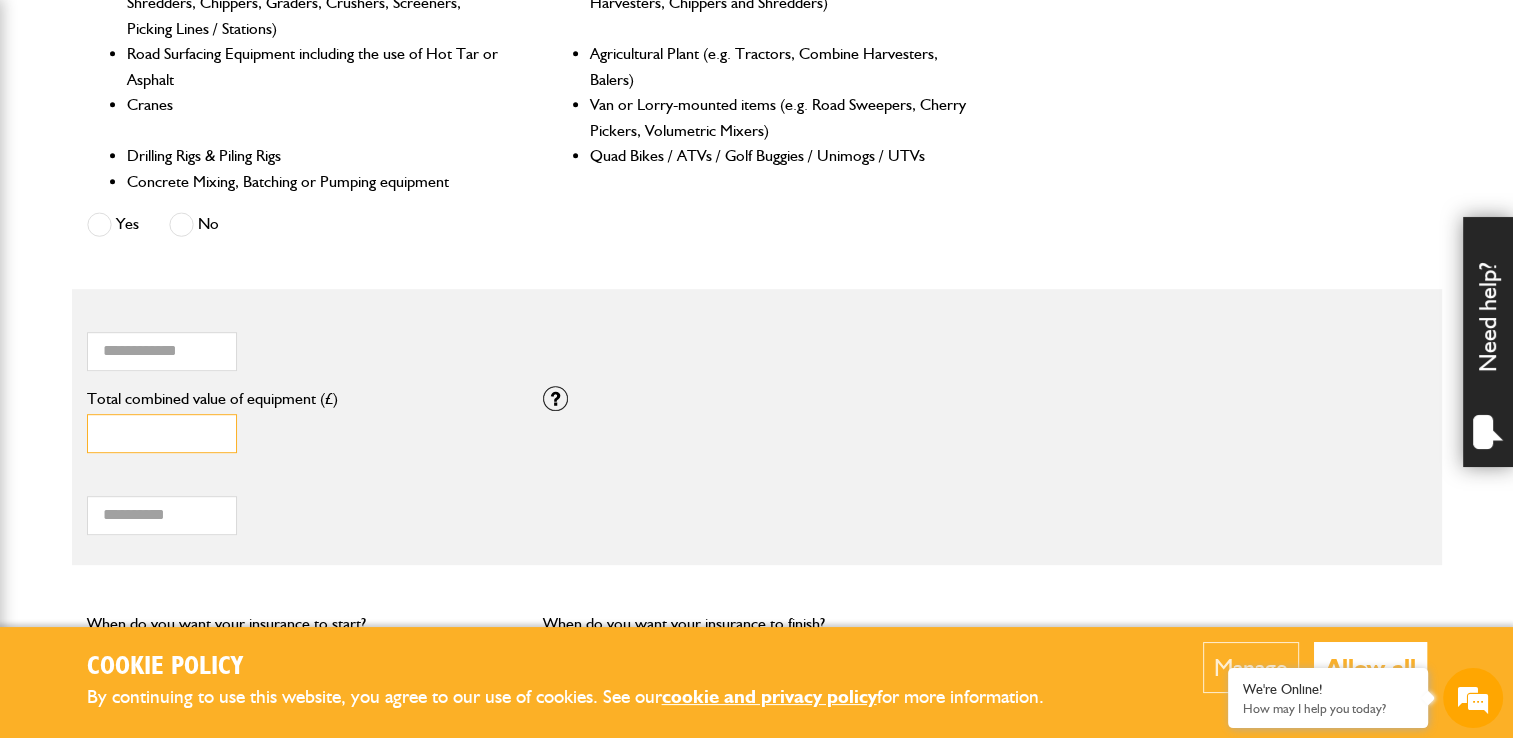 click on "*" at bounding box center [162, 433] 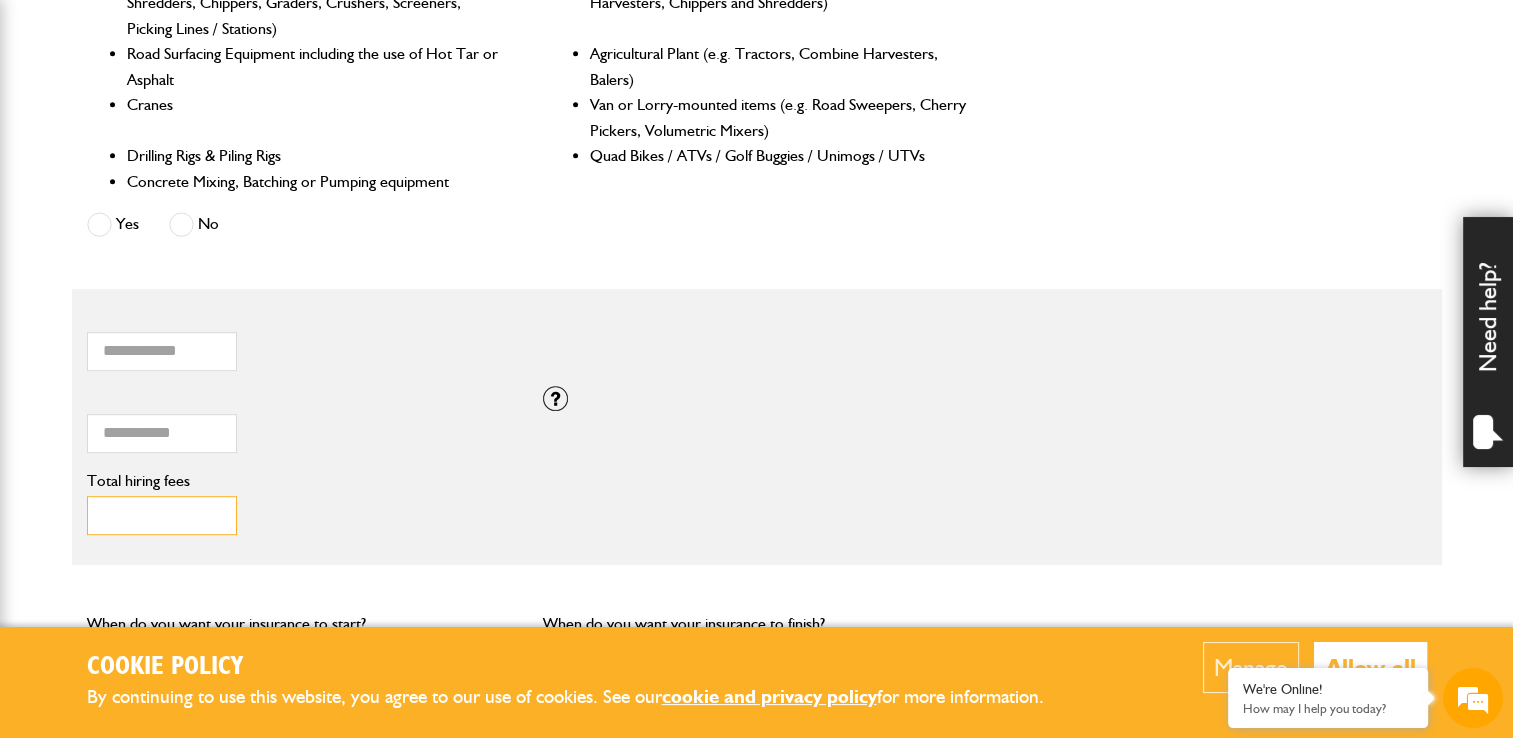 click on "Total hiring fees" at bounding box center (162, 515) 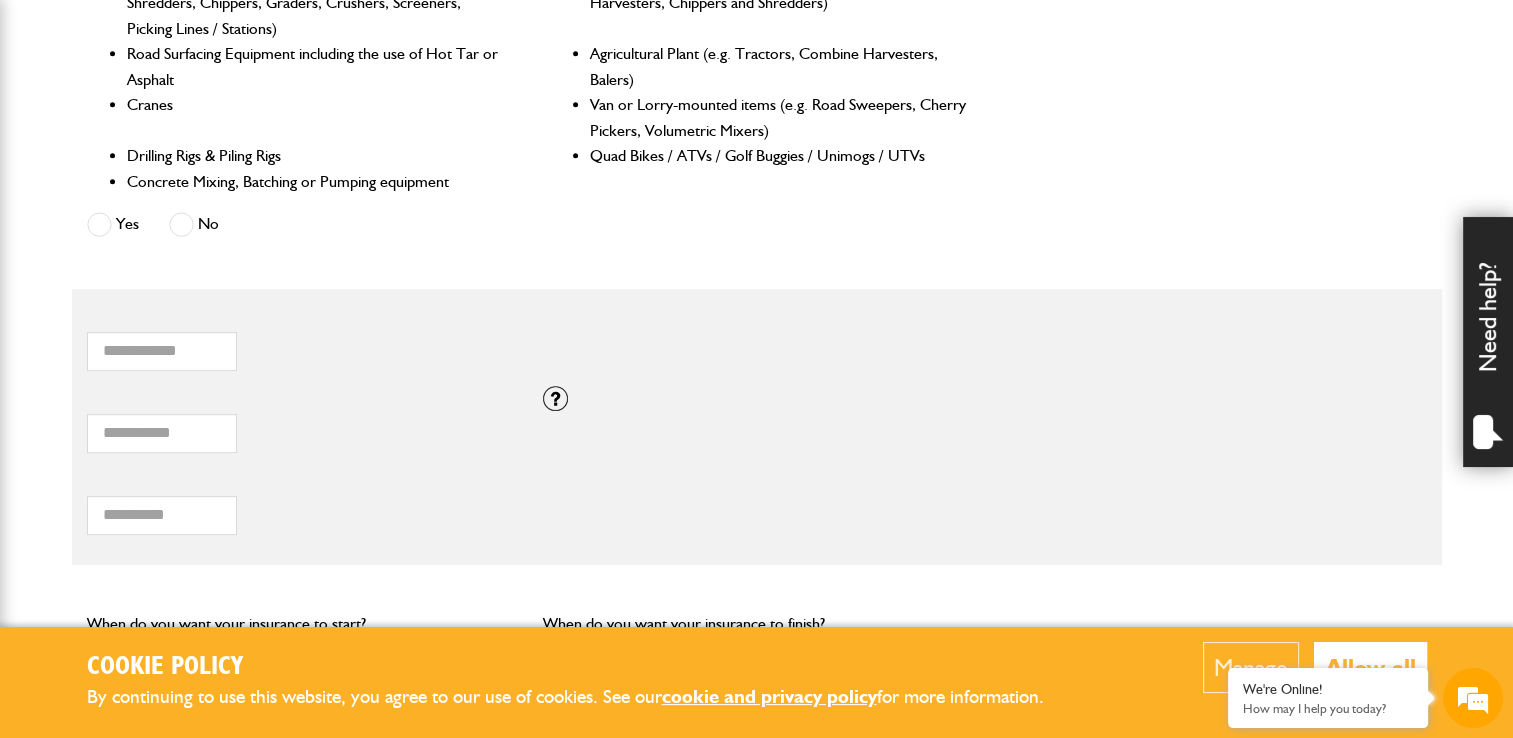 click on "***
Total hiring fees
Please enter a minimum value of 25 for total hiring fees." at bounding box center [757, 509] 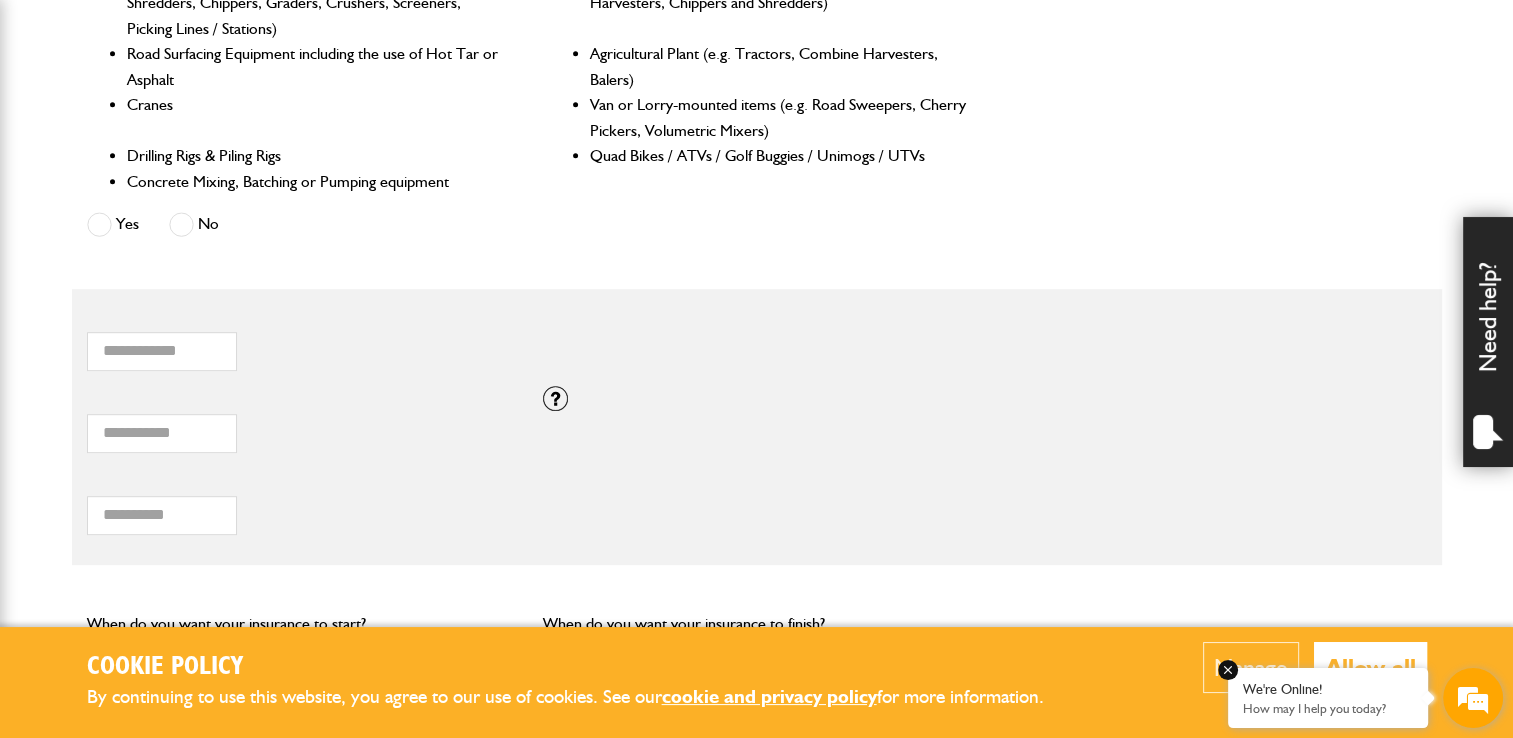 click on "How may I help you today?" at bounding box center (1328, 708) 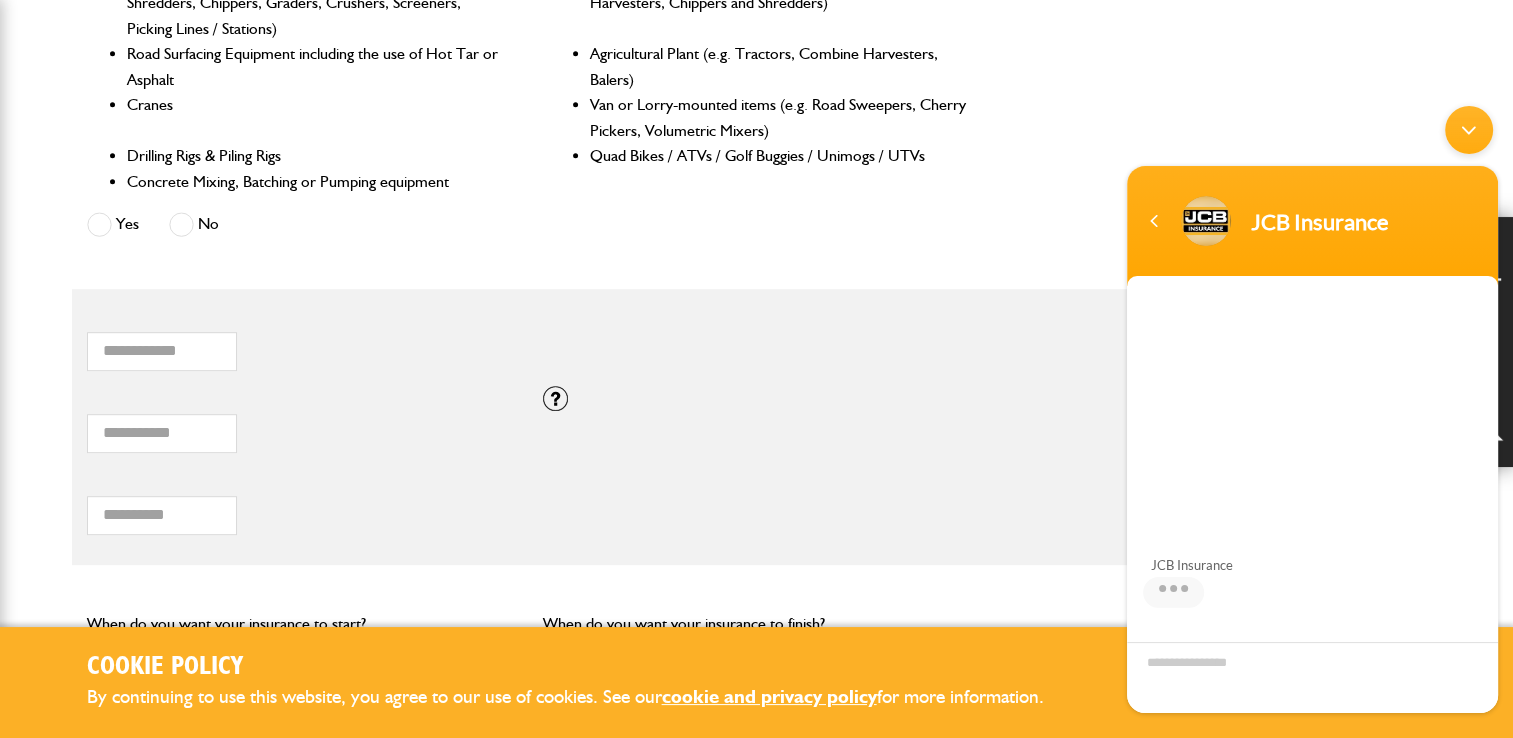 scroll, scrollTop: 165, scrollLeft: 0, axis: vertical 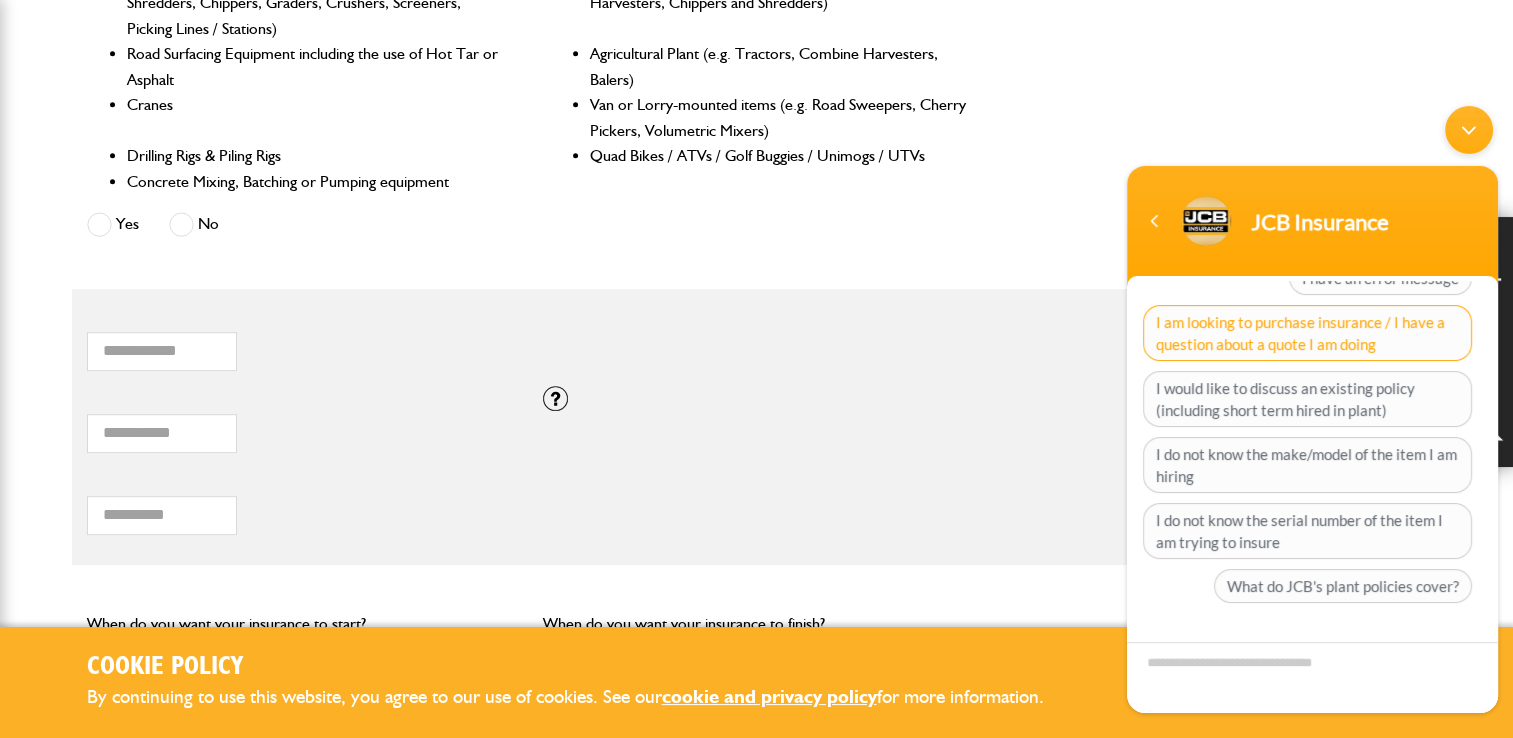 click on "I am looking to purchase insurance / I have a question about a quote I am doing" at bounding box center (1307, 332) 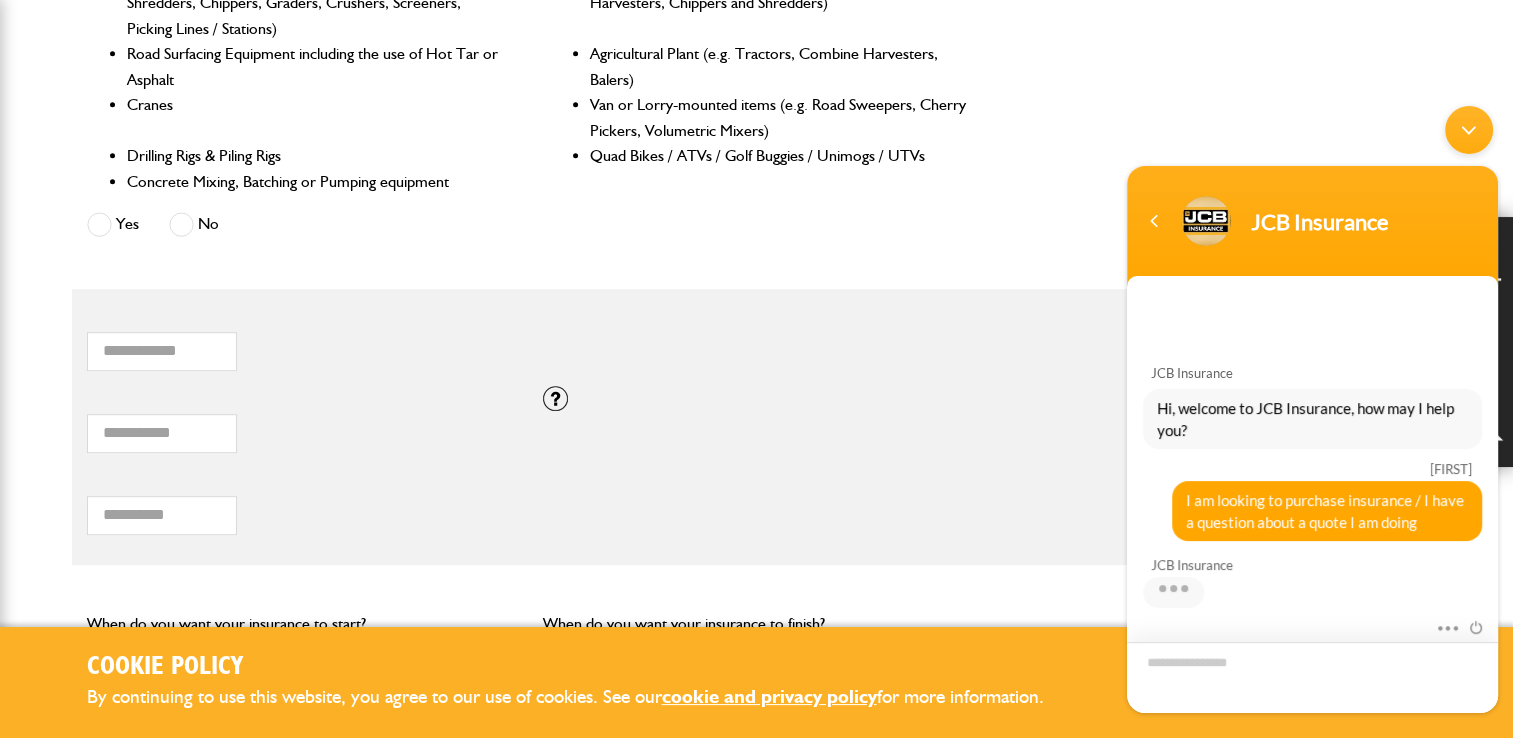 scroll, scrollTop: 200, scrollLeft: 0, axis: vertical 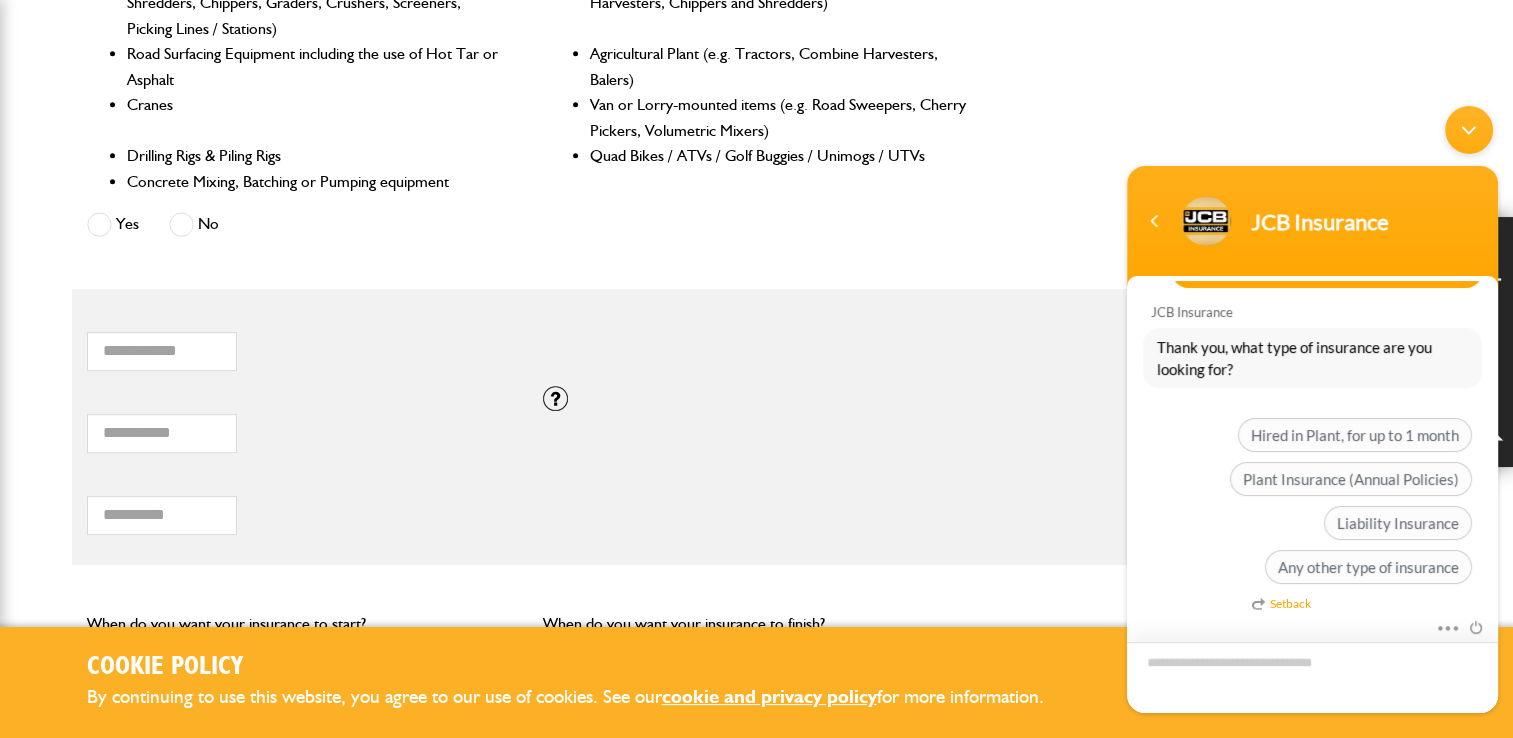 click at bounding box center [1312, 676] 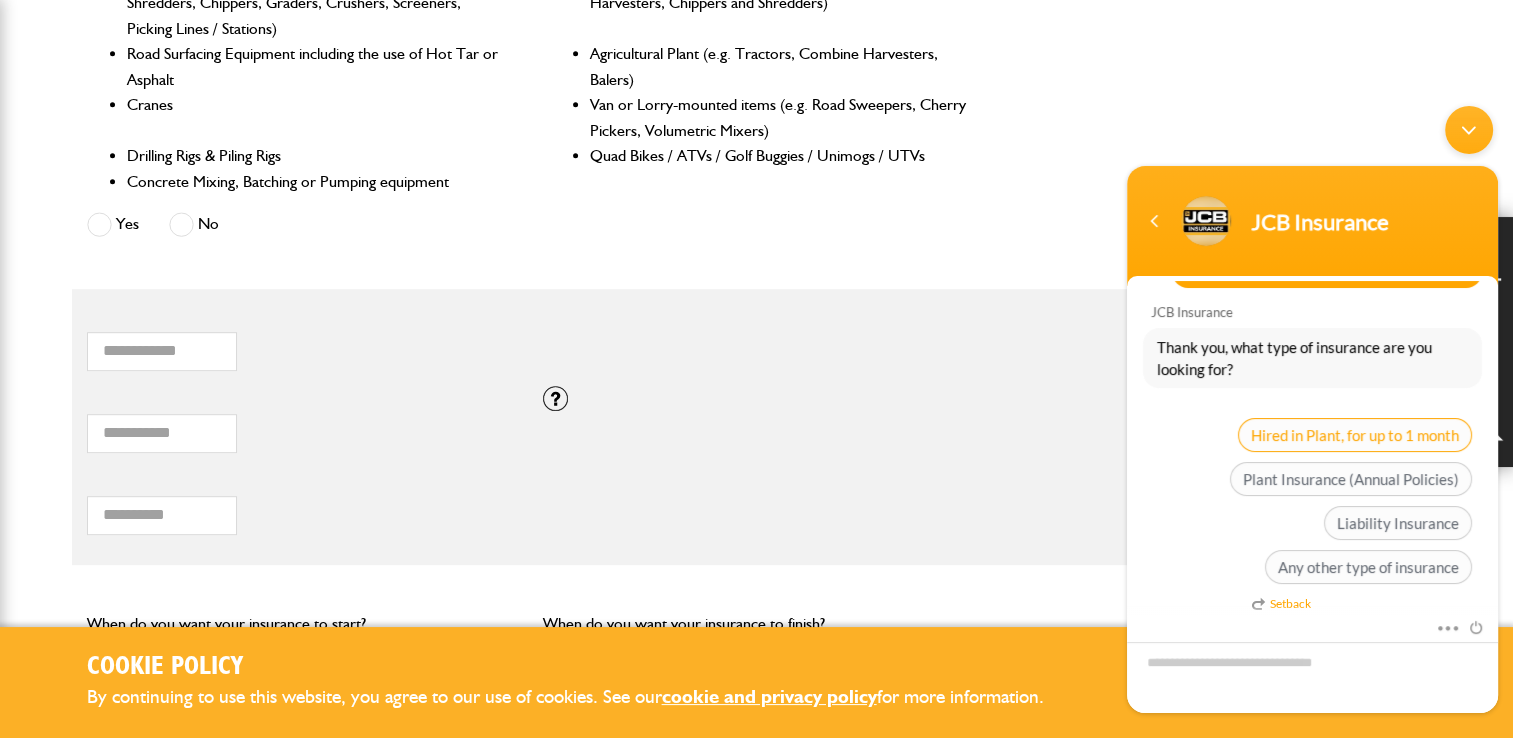 click on "Hired in Plant, for up to 1 month" at bounding box center [1355, 434] 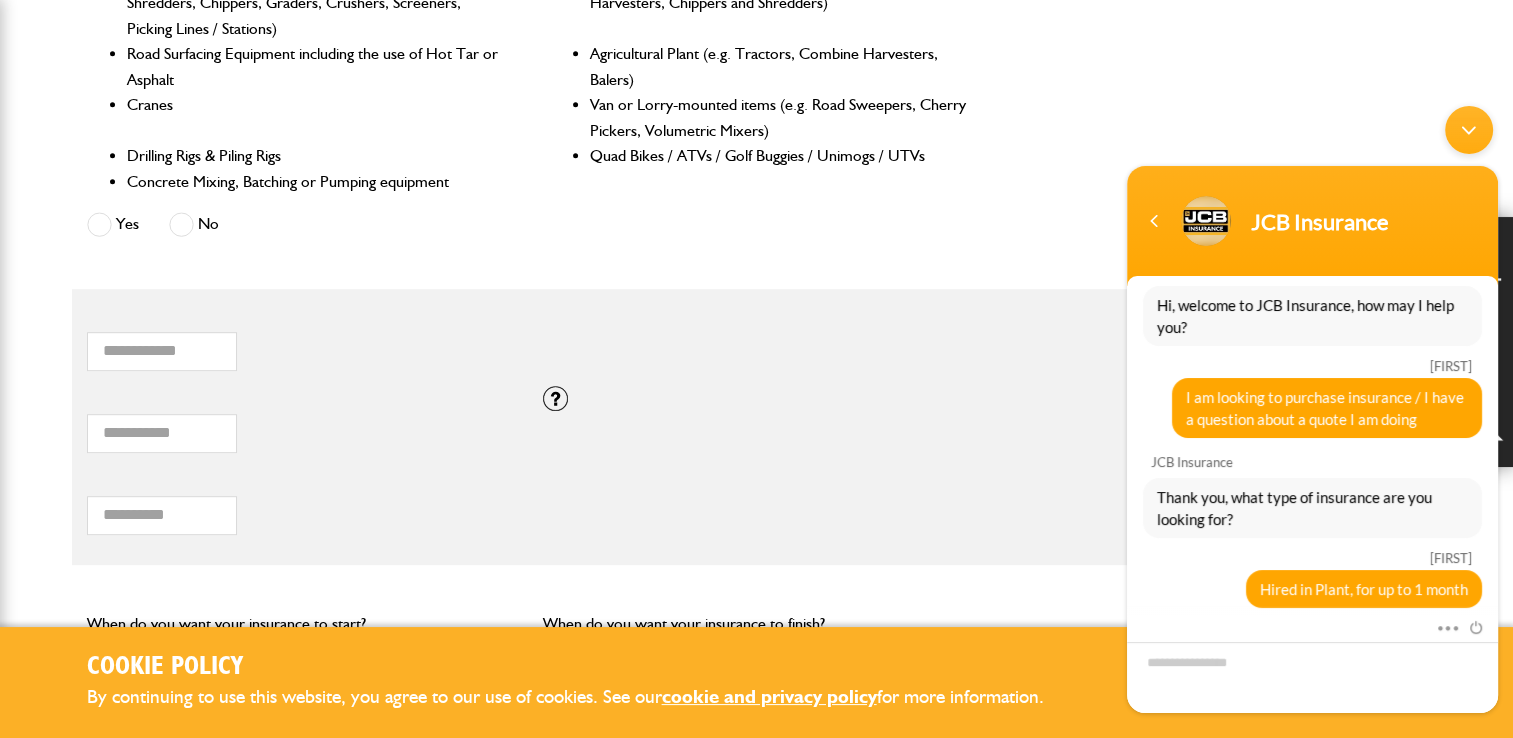 scroll, scrollTop: 45, scrollLeft: 0, axis: vertical 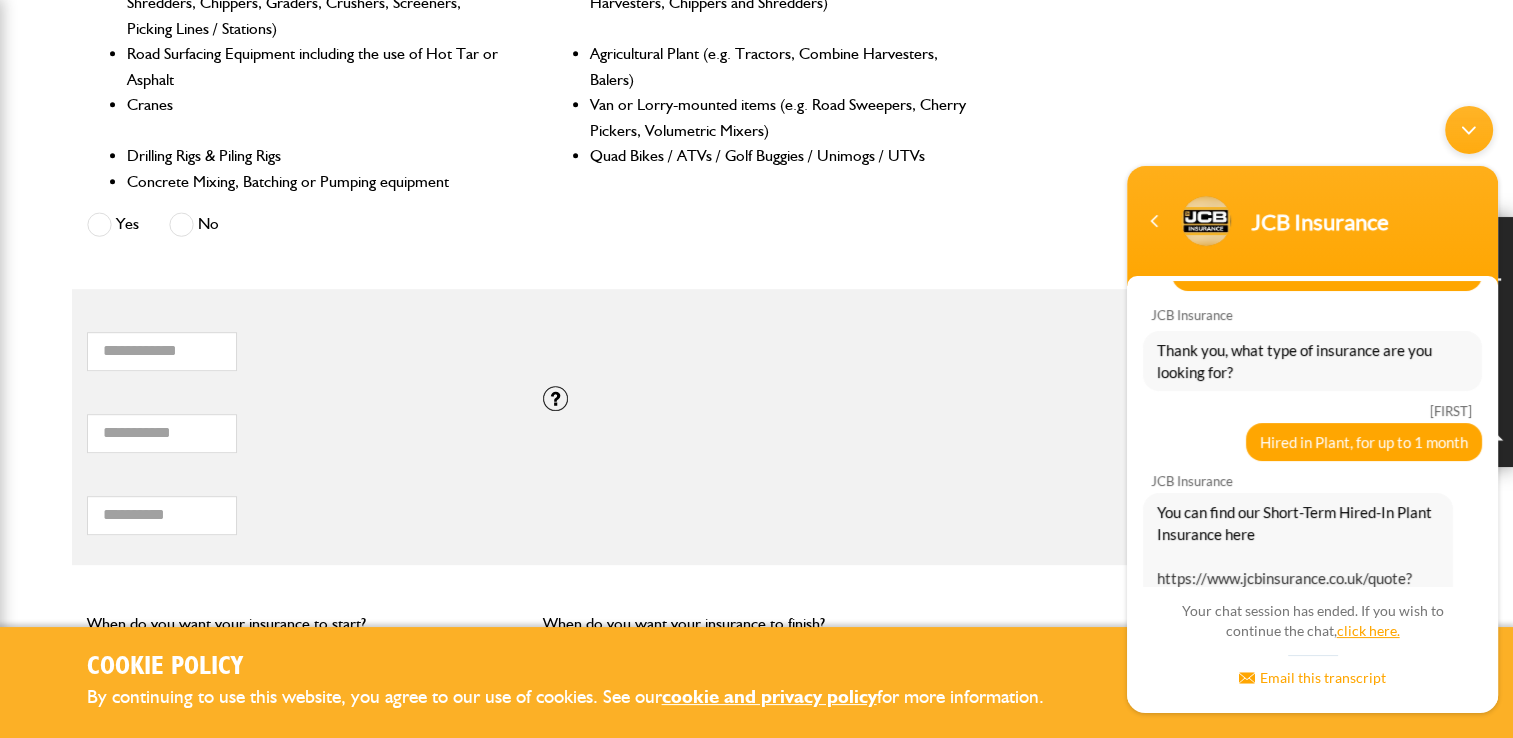 click on "click here." at bounding box center (1368, 629) 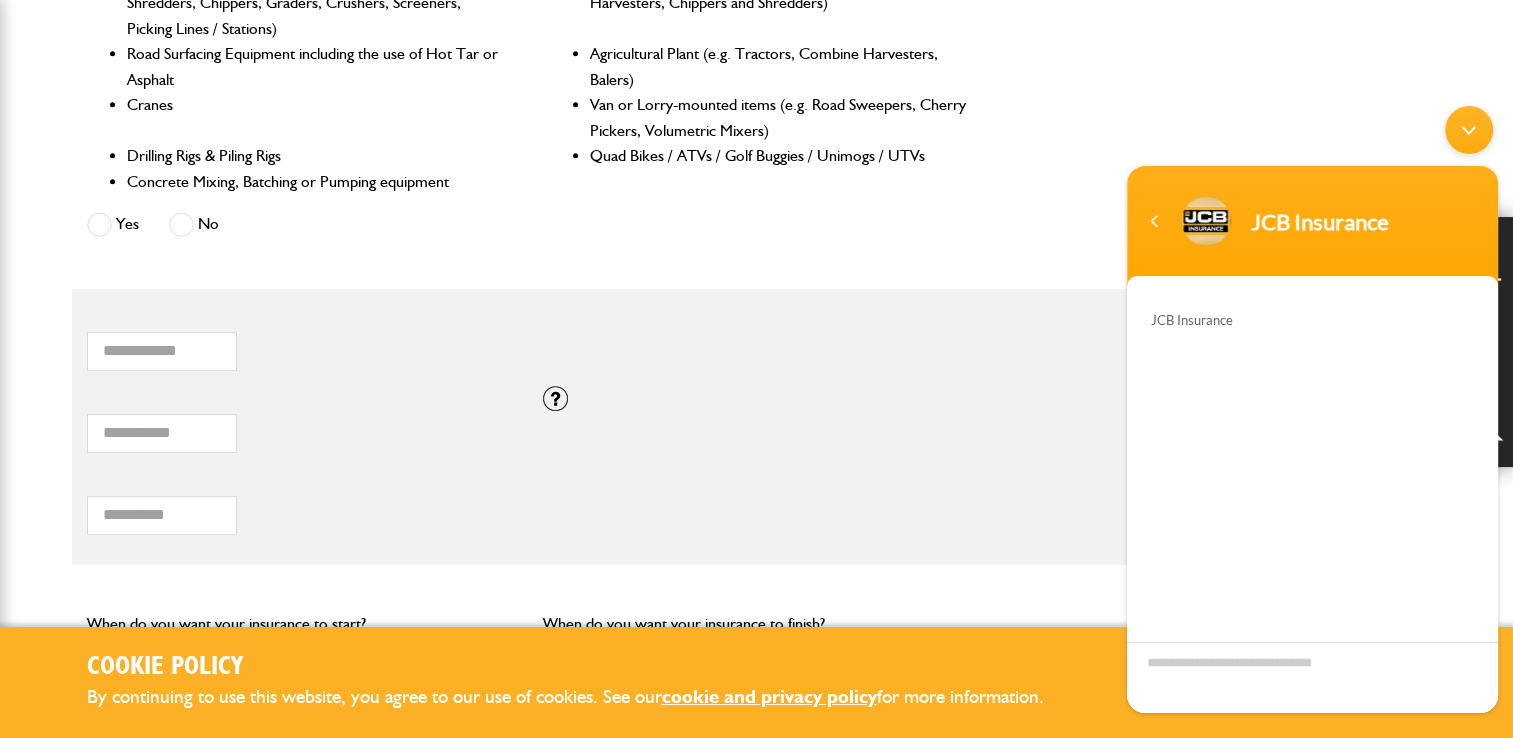 scroll, scrollTop: 165, scrollLeft: 0, axis: vertical 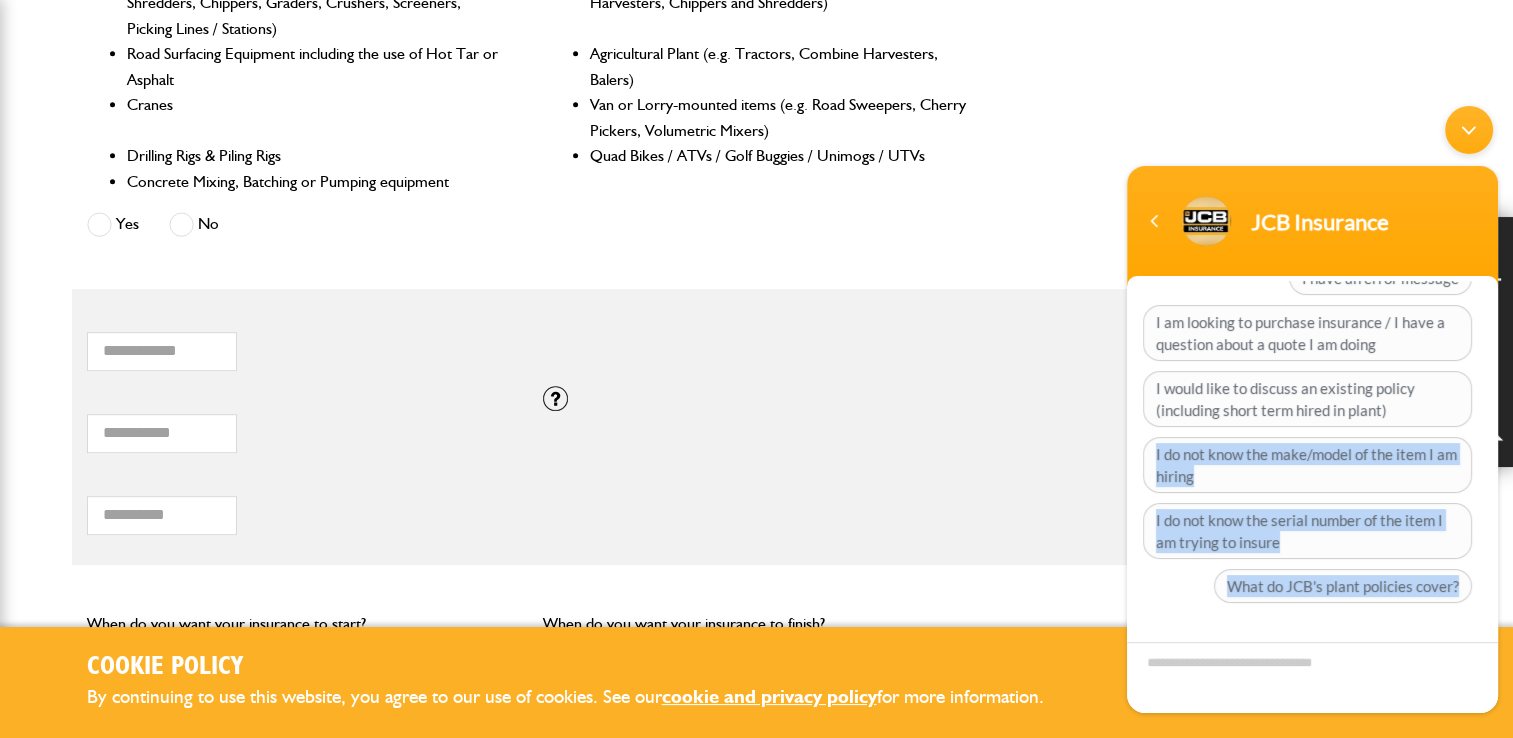 drag, startPoint x: 1497, startPoint y: 464, endPoint x: 1489, endPoint y: 405, distance: 59.5399 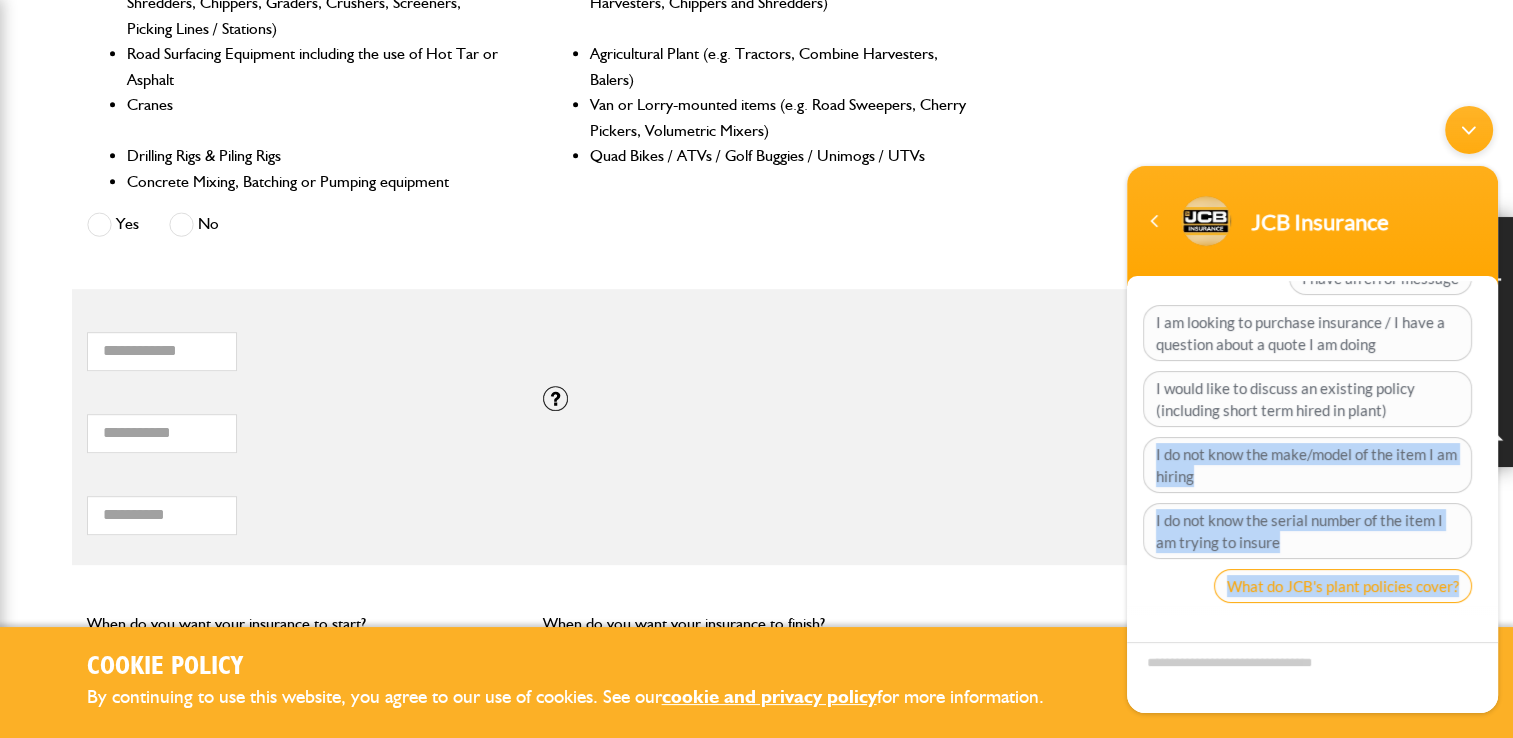 click on "What do JCB's plant policies cover?" at bounding box center (1343, 585) 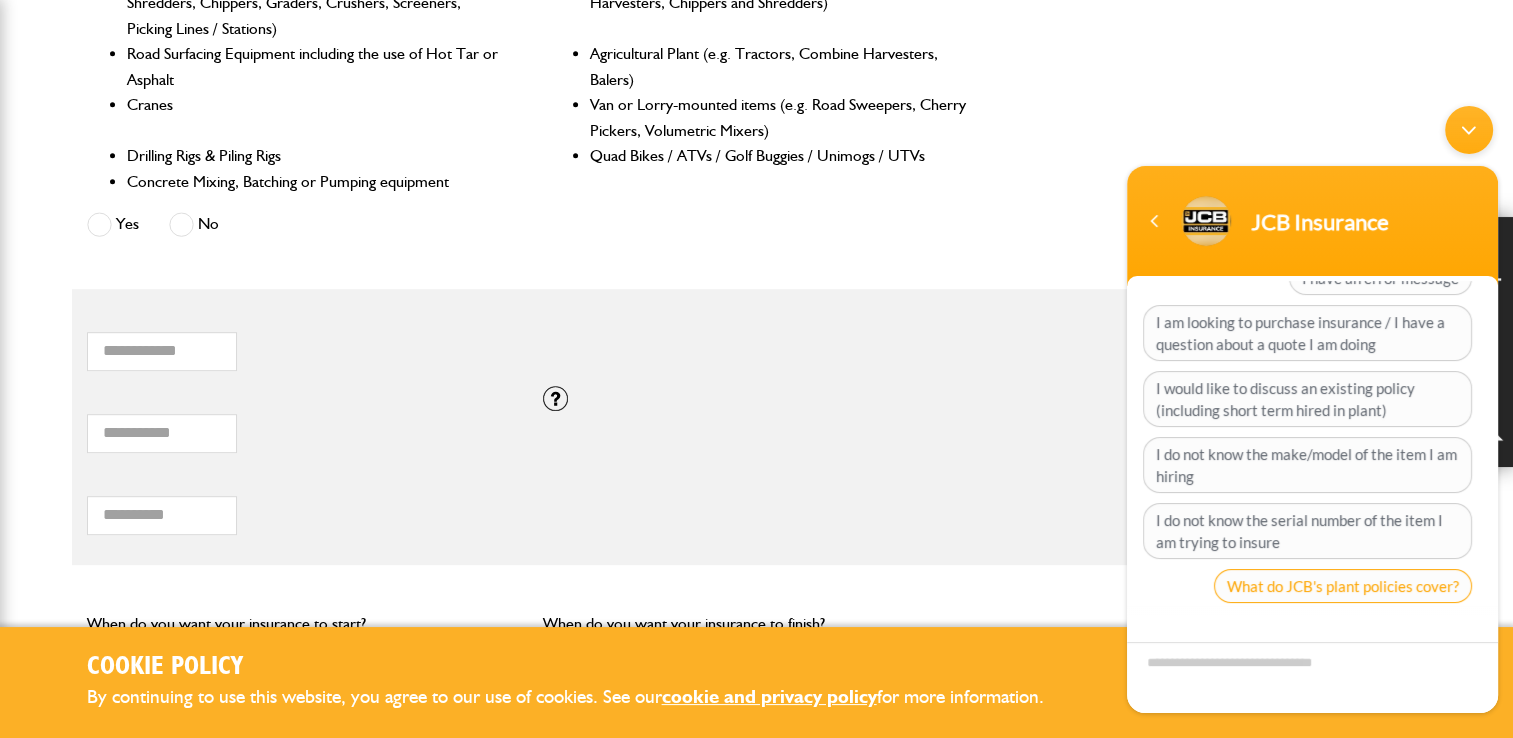 scroll, scrollTop: 0, scrollLeft: 0, axis: both 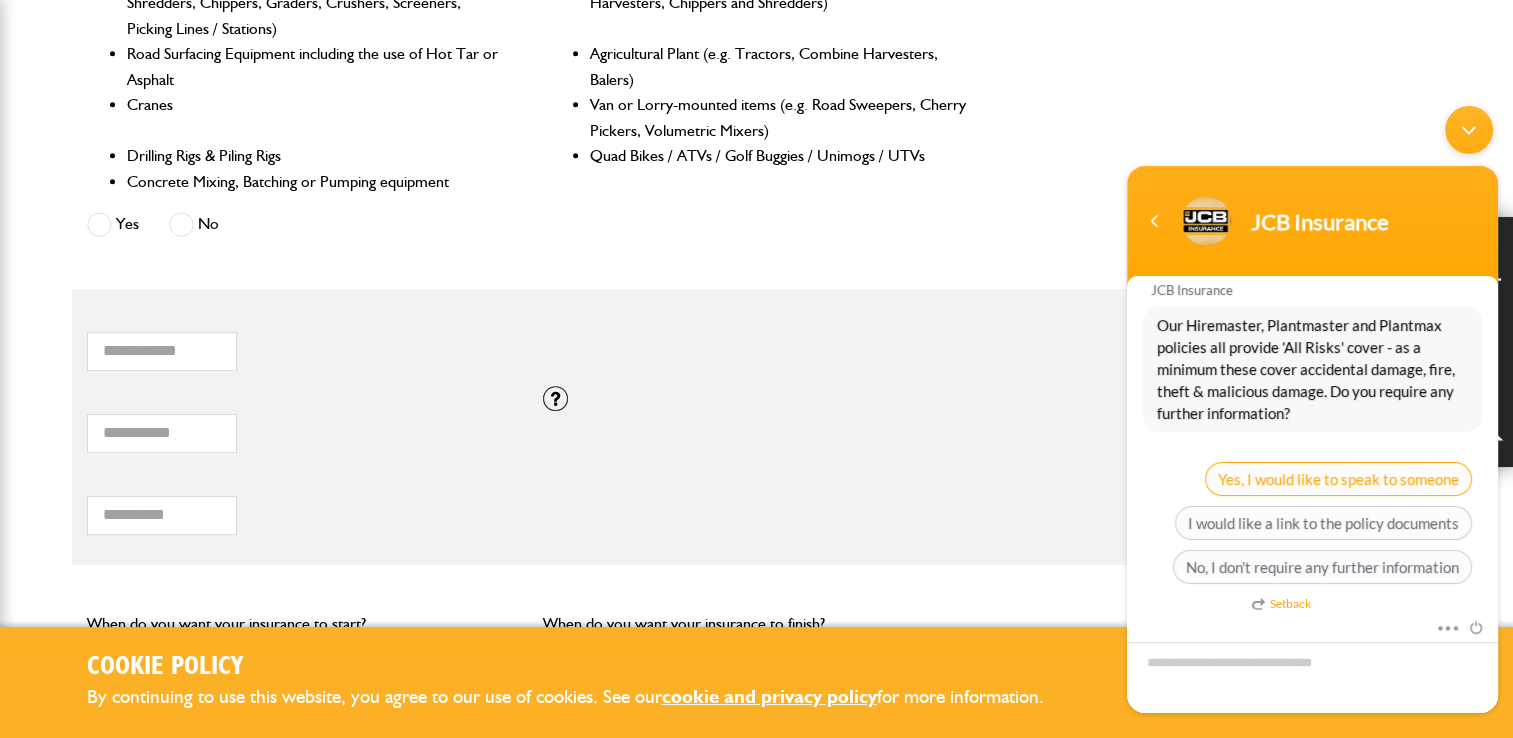 click on "Yes, I would like to speak to someone" at bounding box center (1338, 478) 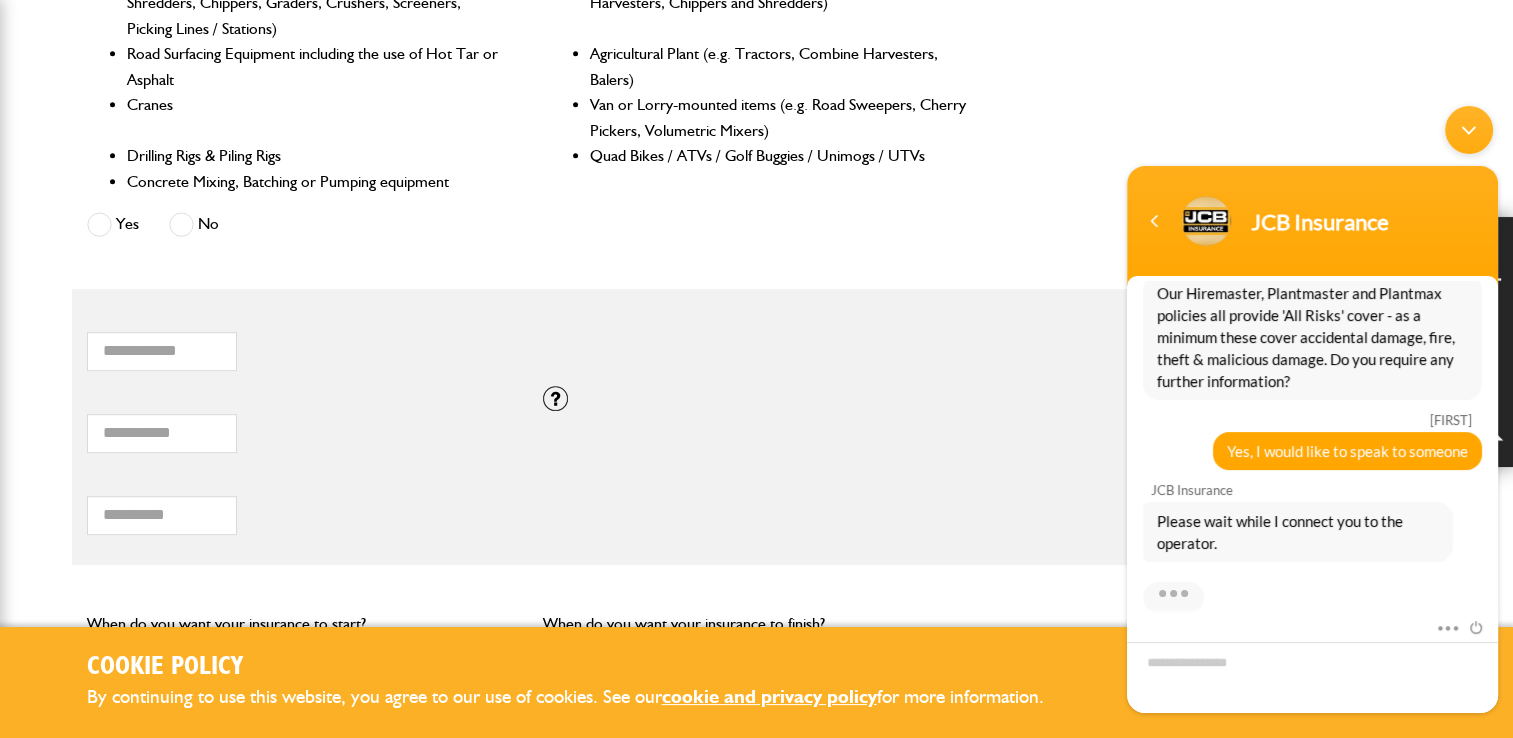 scroll, scrollTop: 180, scrollLeft: 0, axis: vertical 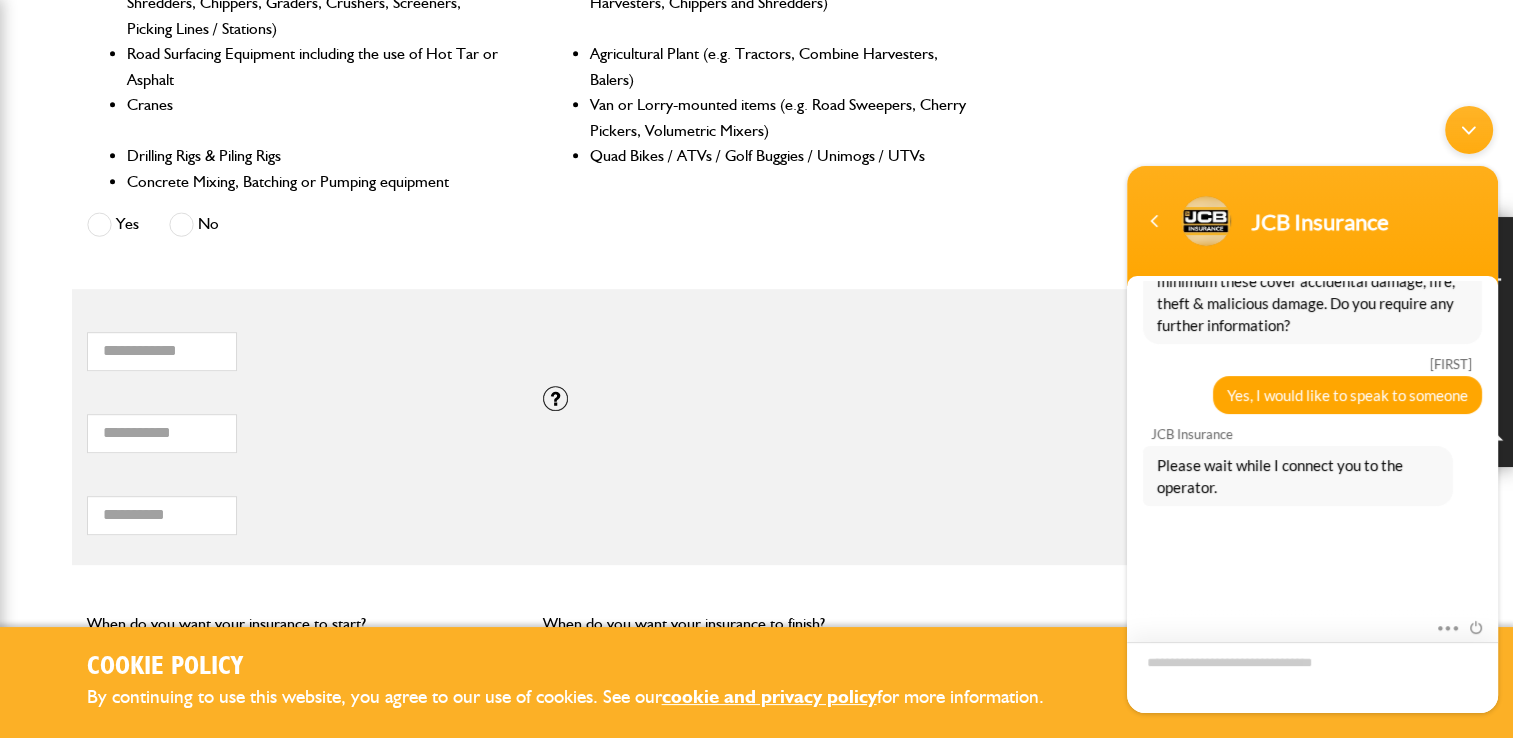 click at bounding box center (1312, 676) 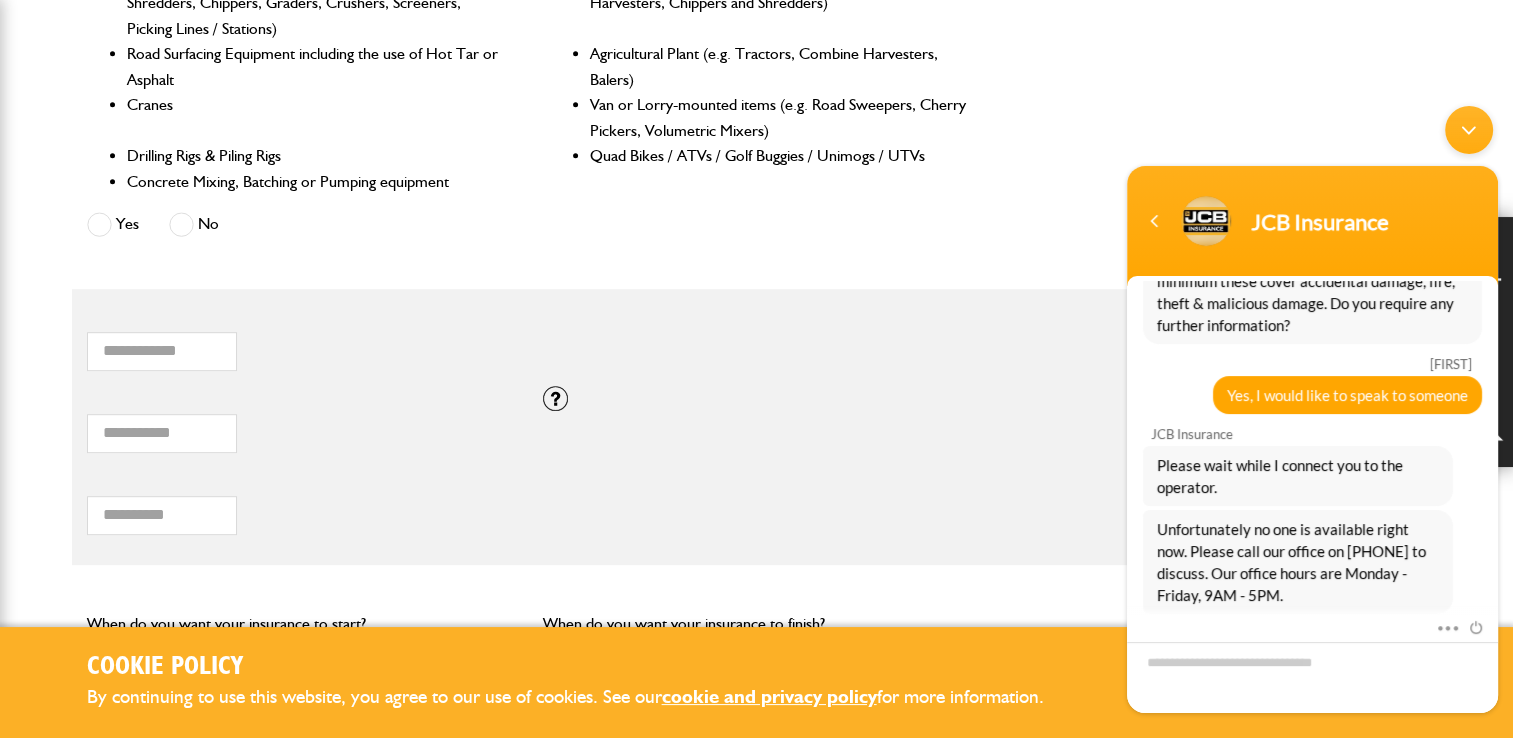 scroll, scrollTop: 474, scrollLeft: 0, axis: vertical 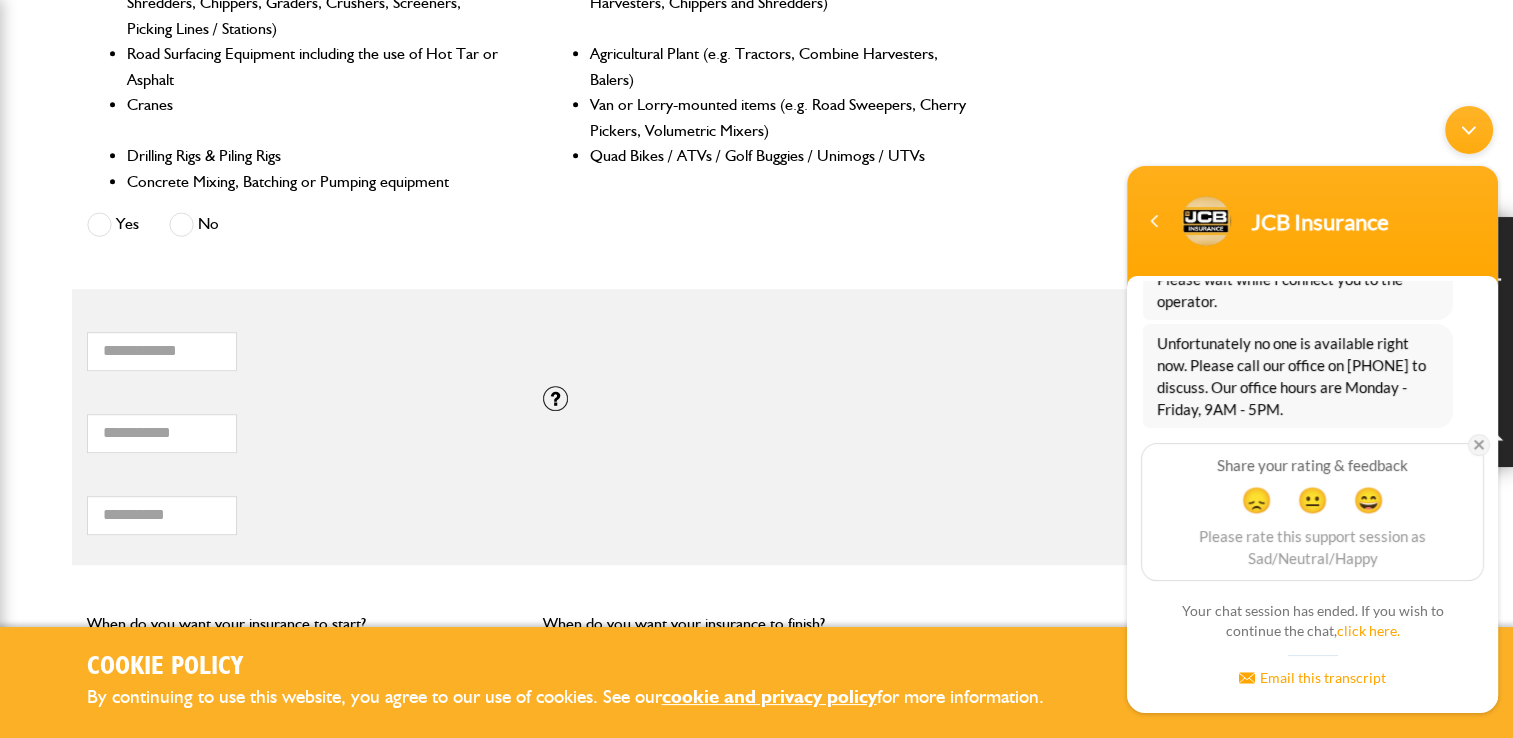click at bounding box center [1479, 444] 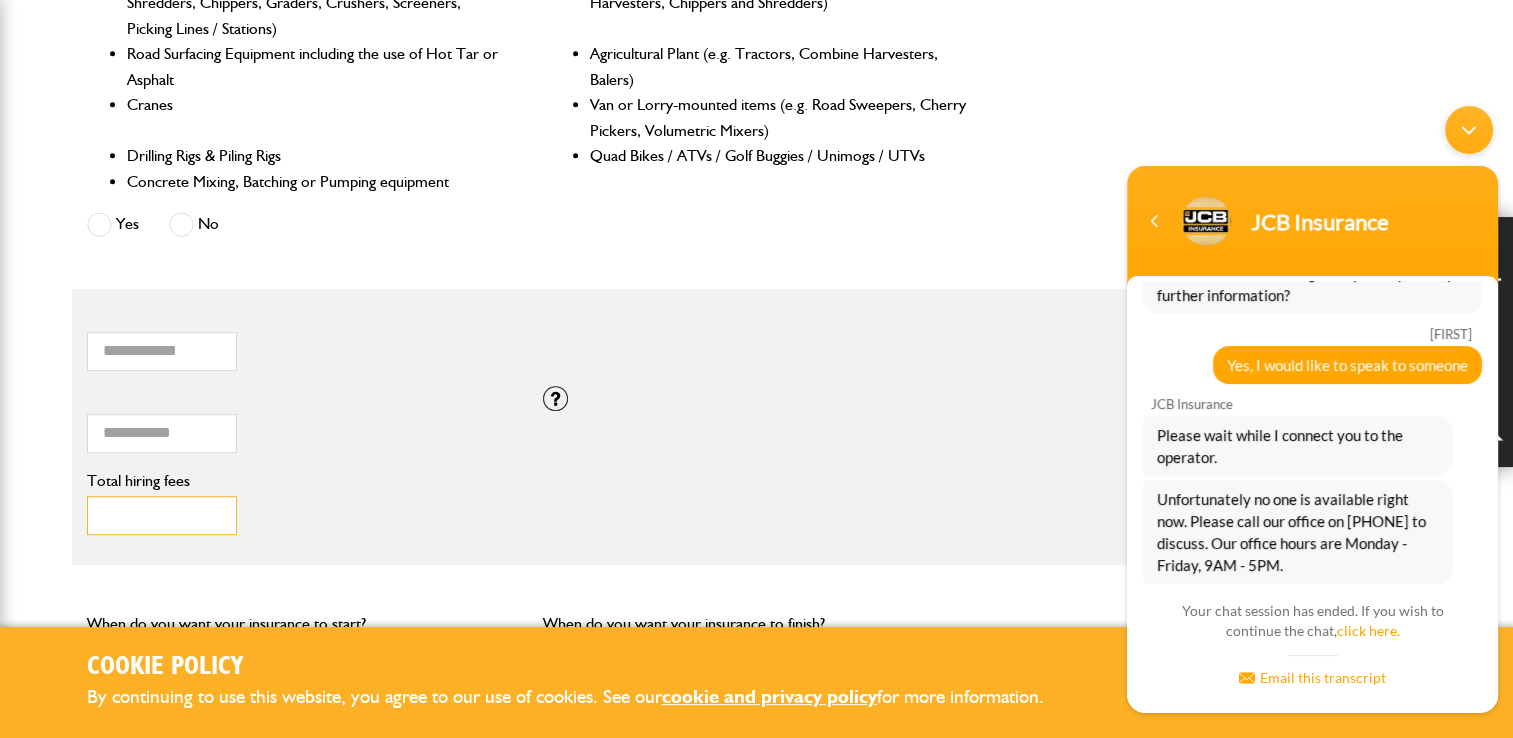 click on "***" at bounding box center (162, 515) 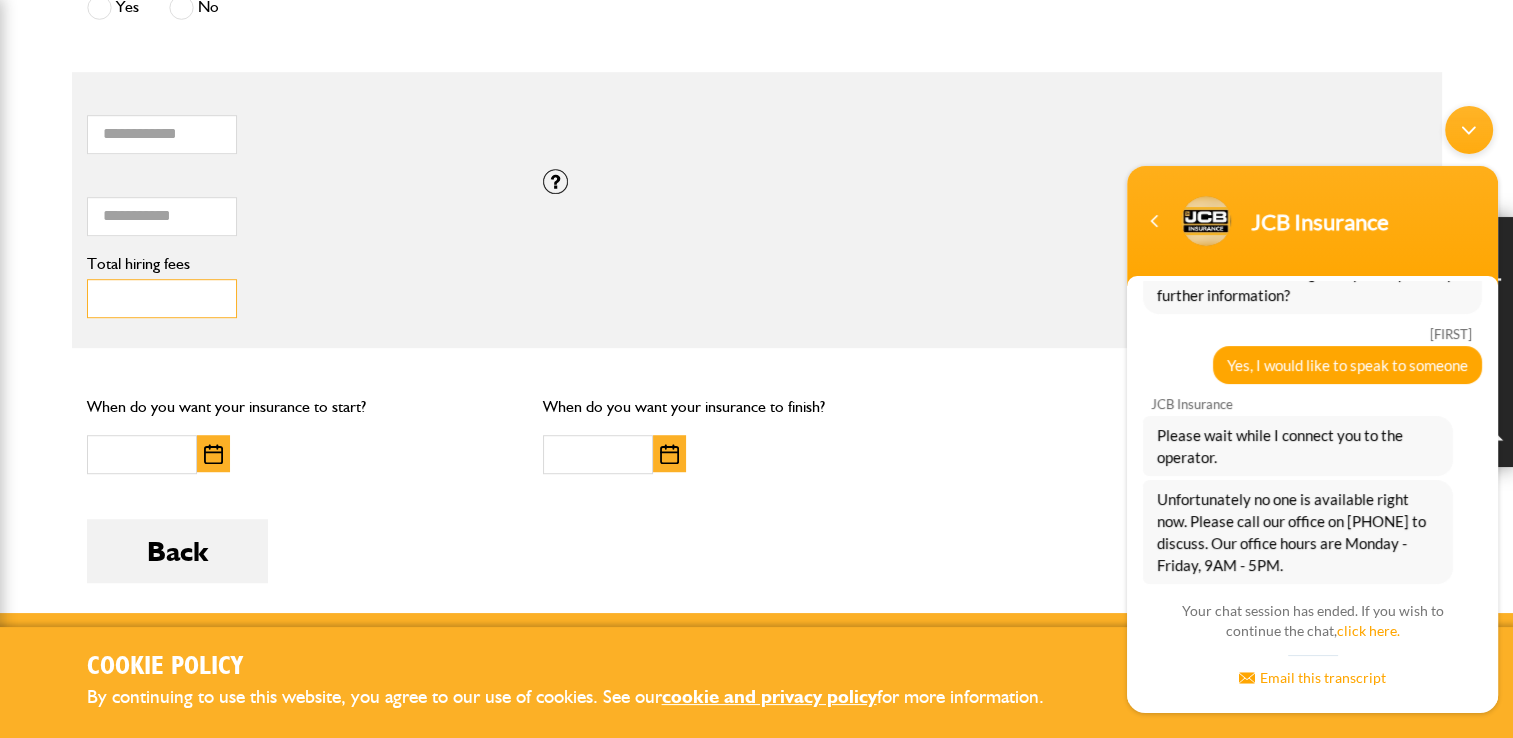 scroll, scrollTop: 1234, scrollLeft: 0, axis: vertical 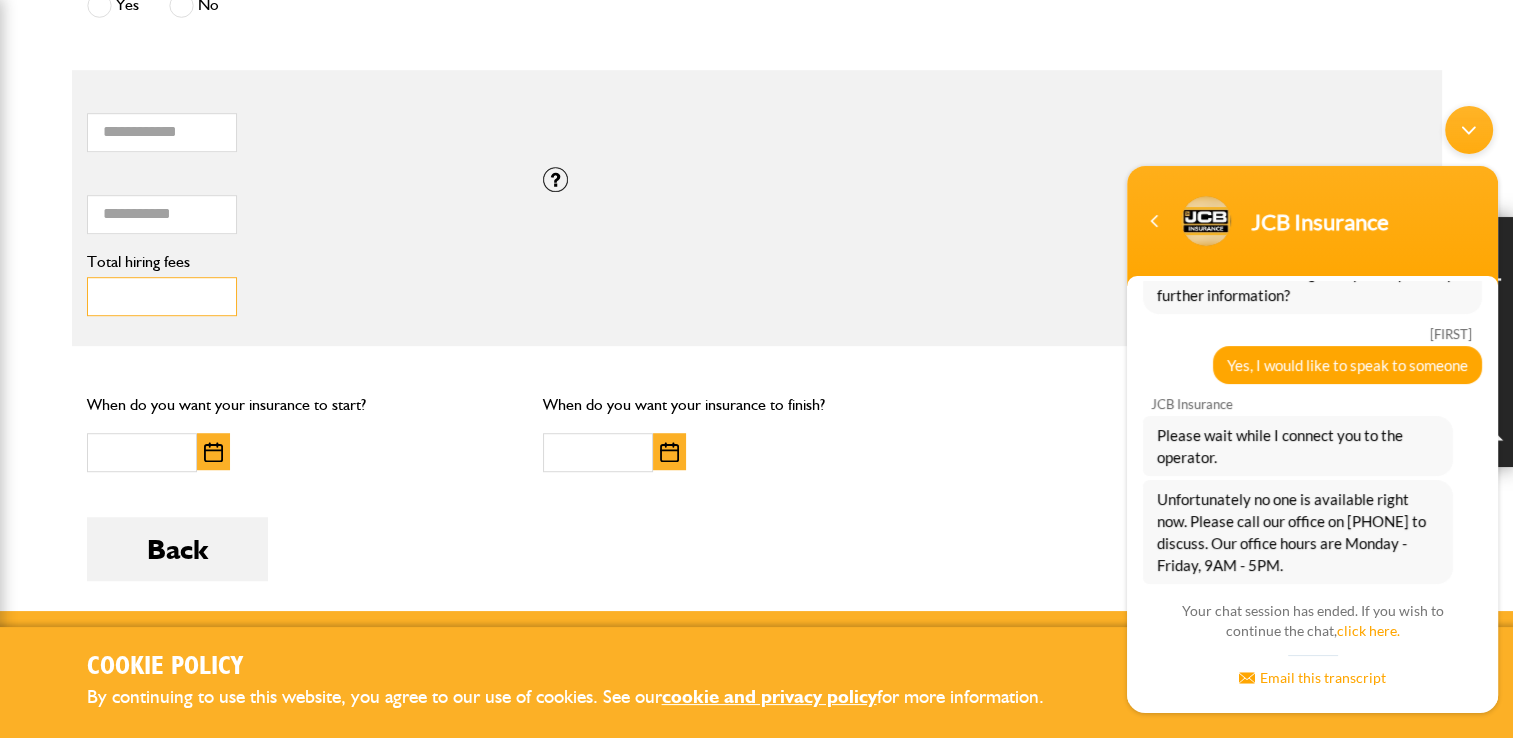 type on "*" 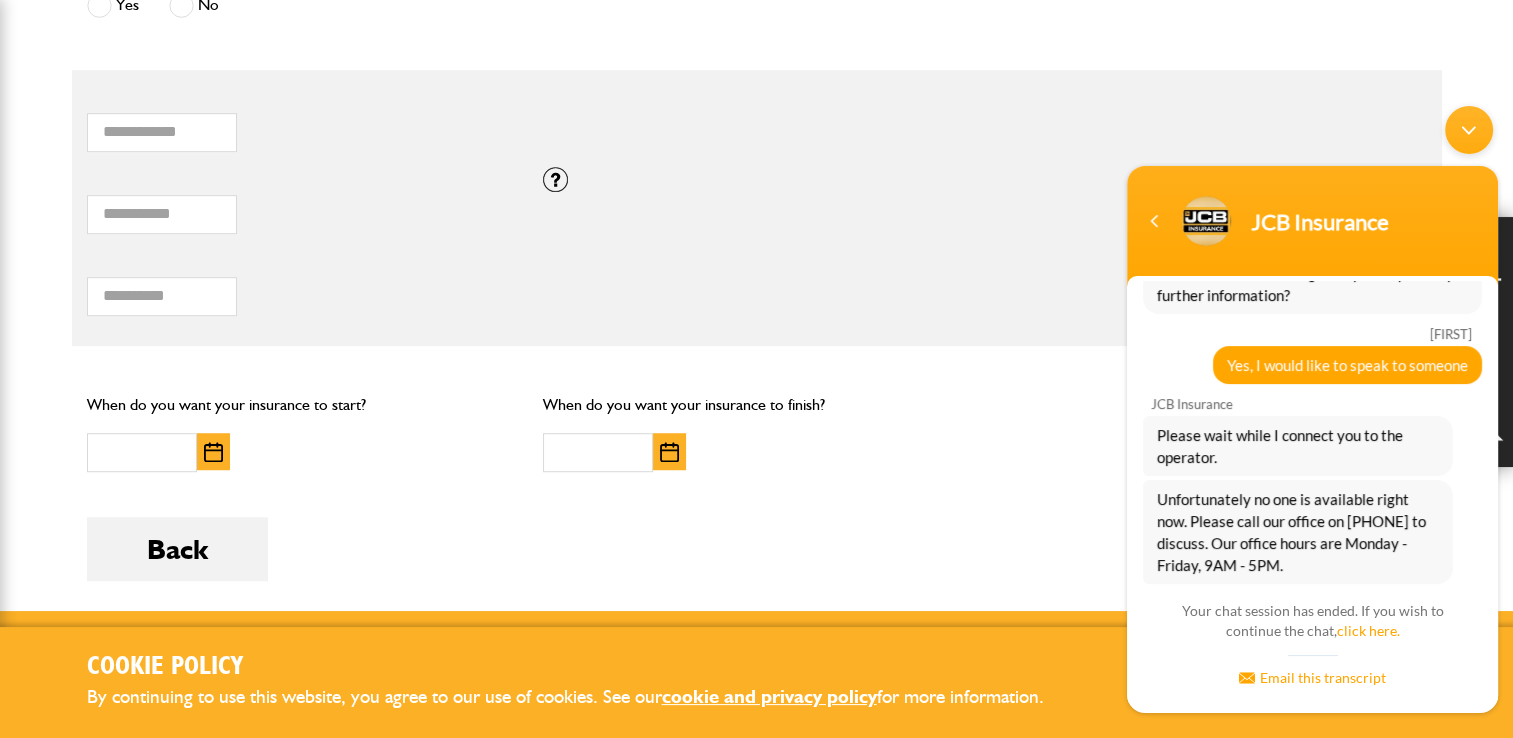 click on "***
Total hiring fees
Please enter a minimum value of 25 for total hiring fees." at bounding box center [757, 290] 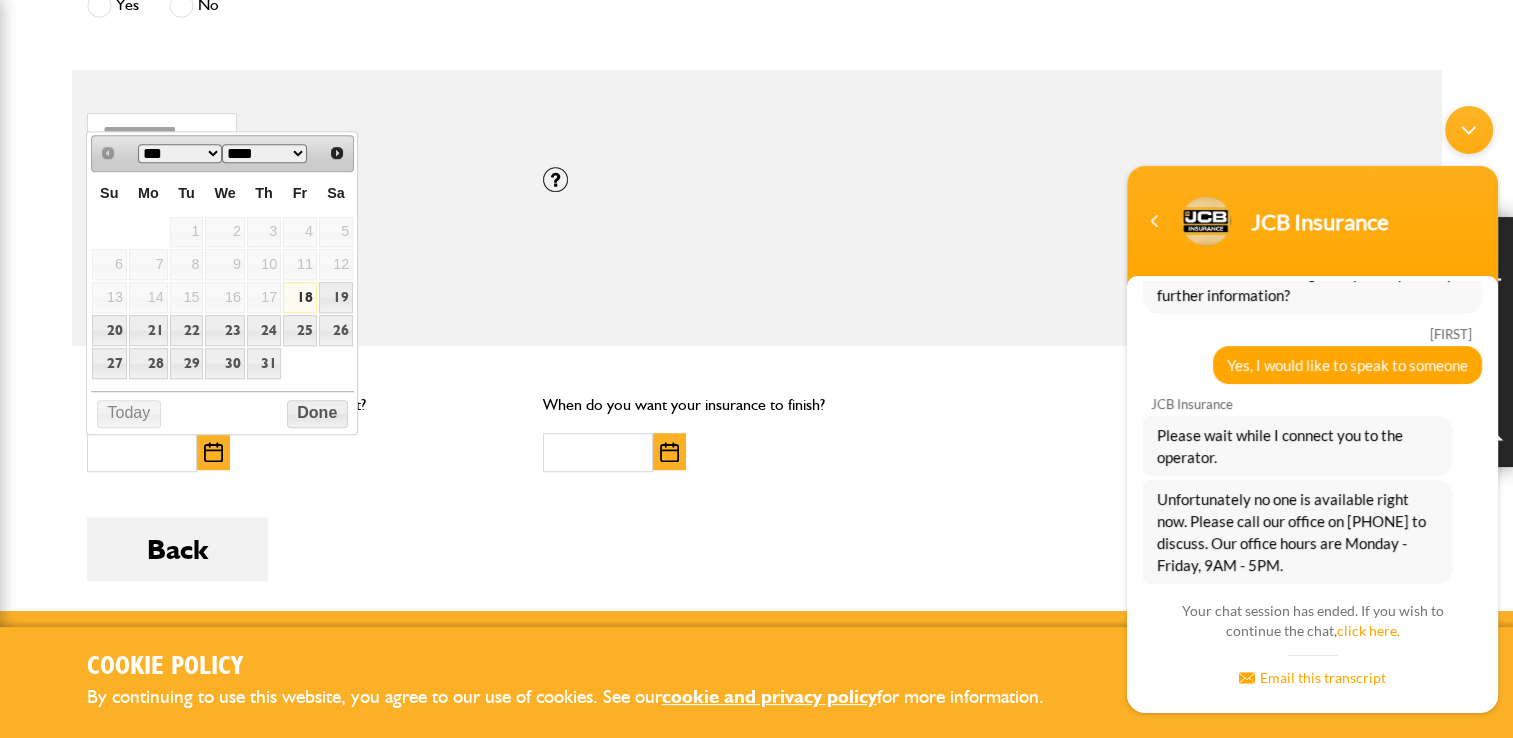 click on "*** ***" at bounding box center (180, 153) 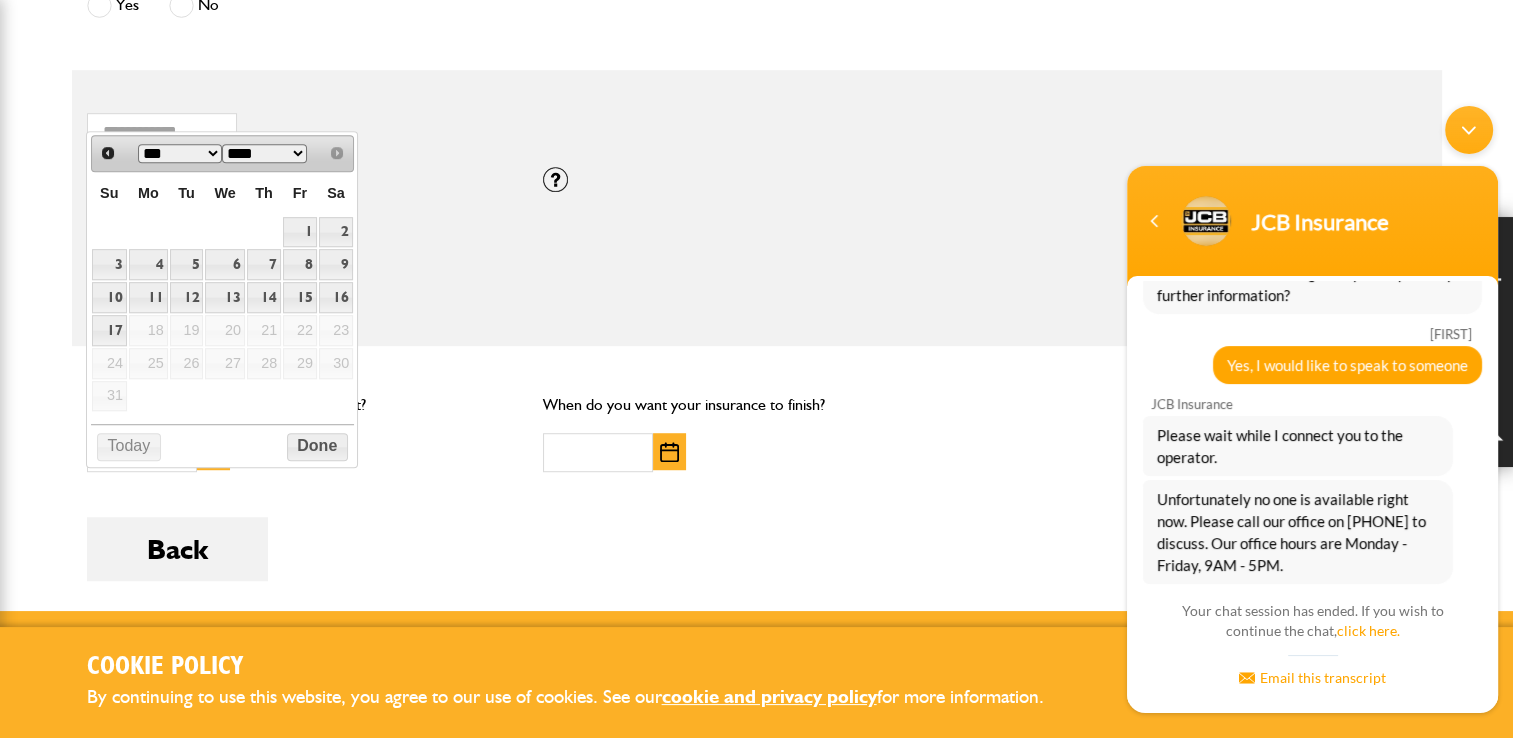 click on "Su Mo Tu We Th Fr Sa           1 2 3 4 5 6 7 8 9 10 11 12 13 14 15 16 17 18 19 20 21 22 23 24 25 26 27 28 29 30 31" at bounding box center [223, 292] 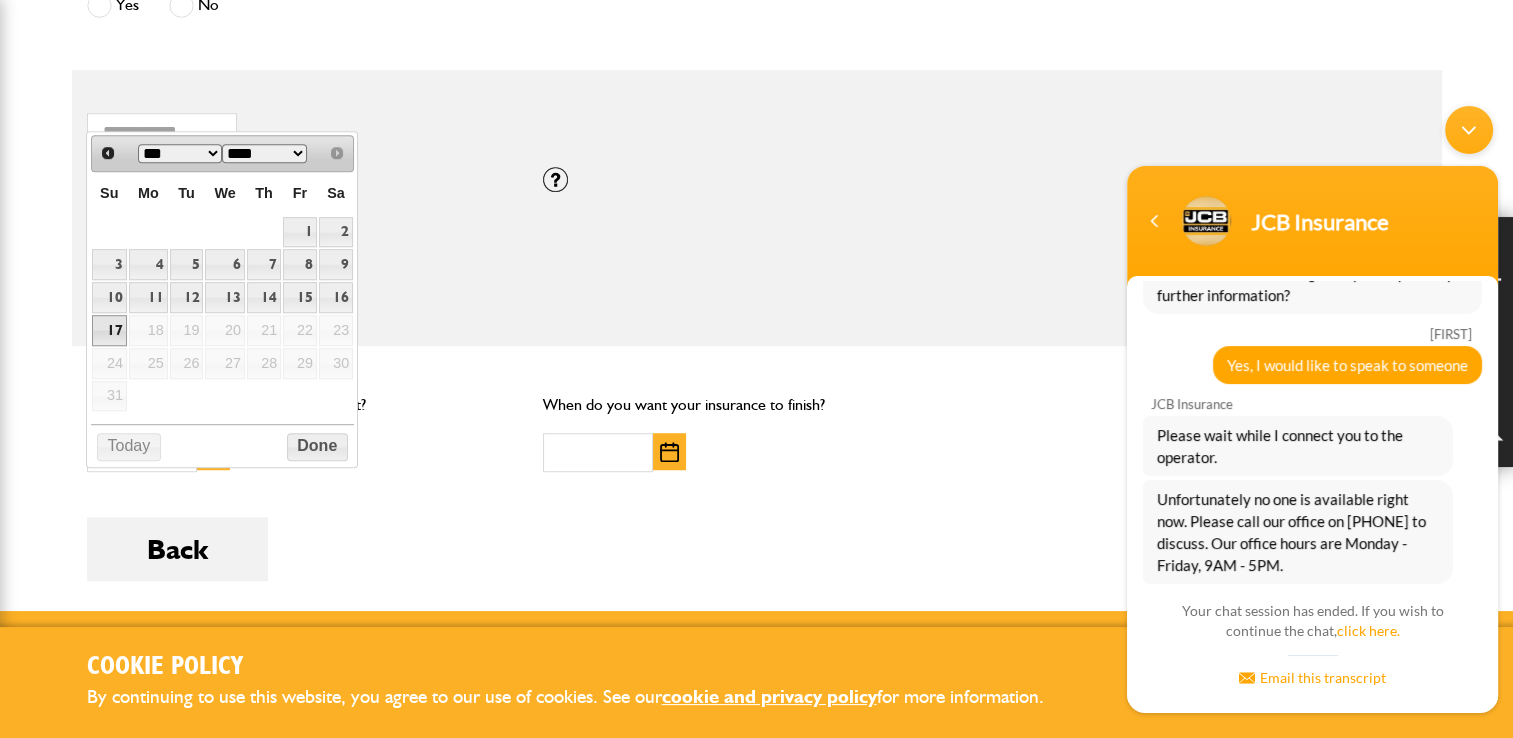 click on "17" at bounding box center [109, 330] 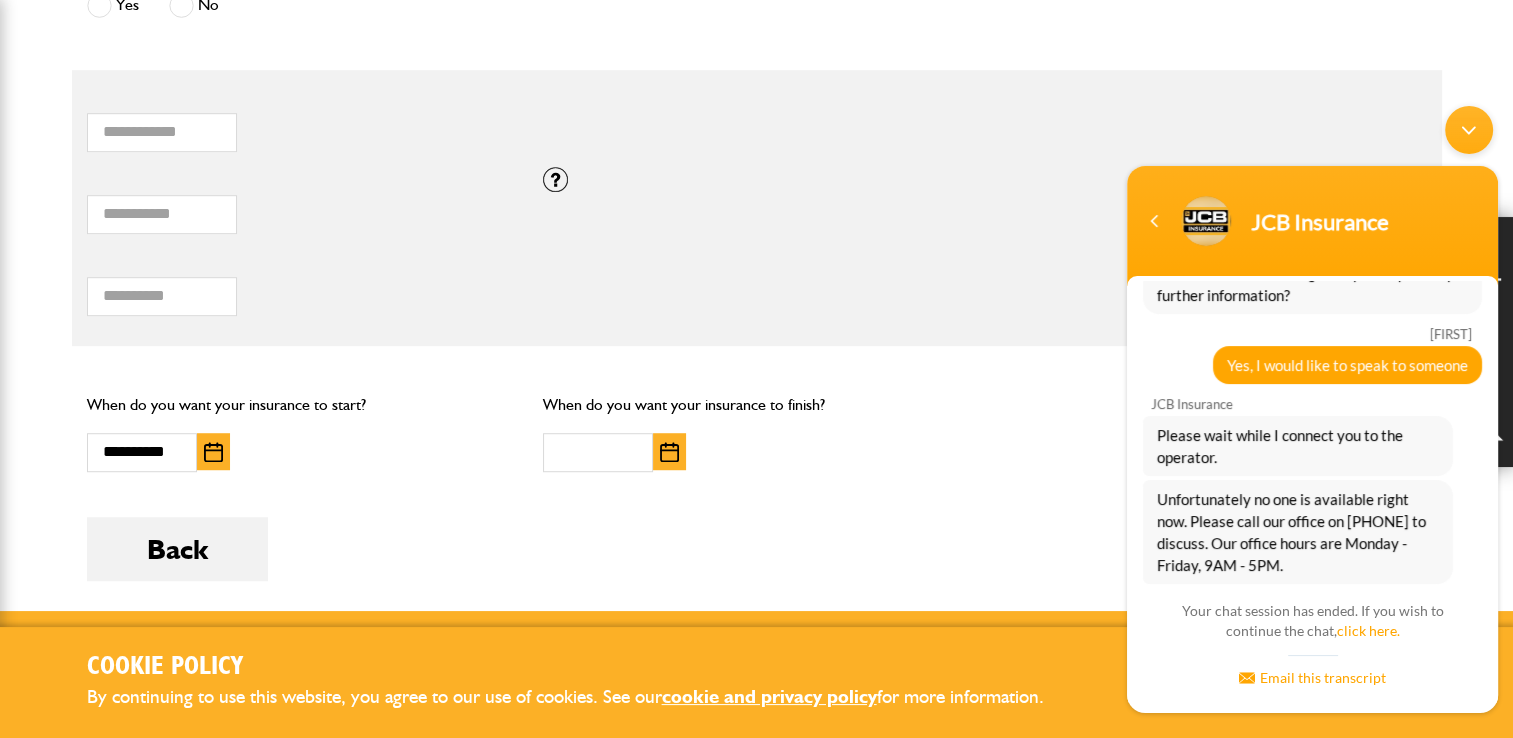 click at bounding box center [213, 452] 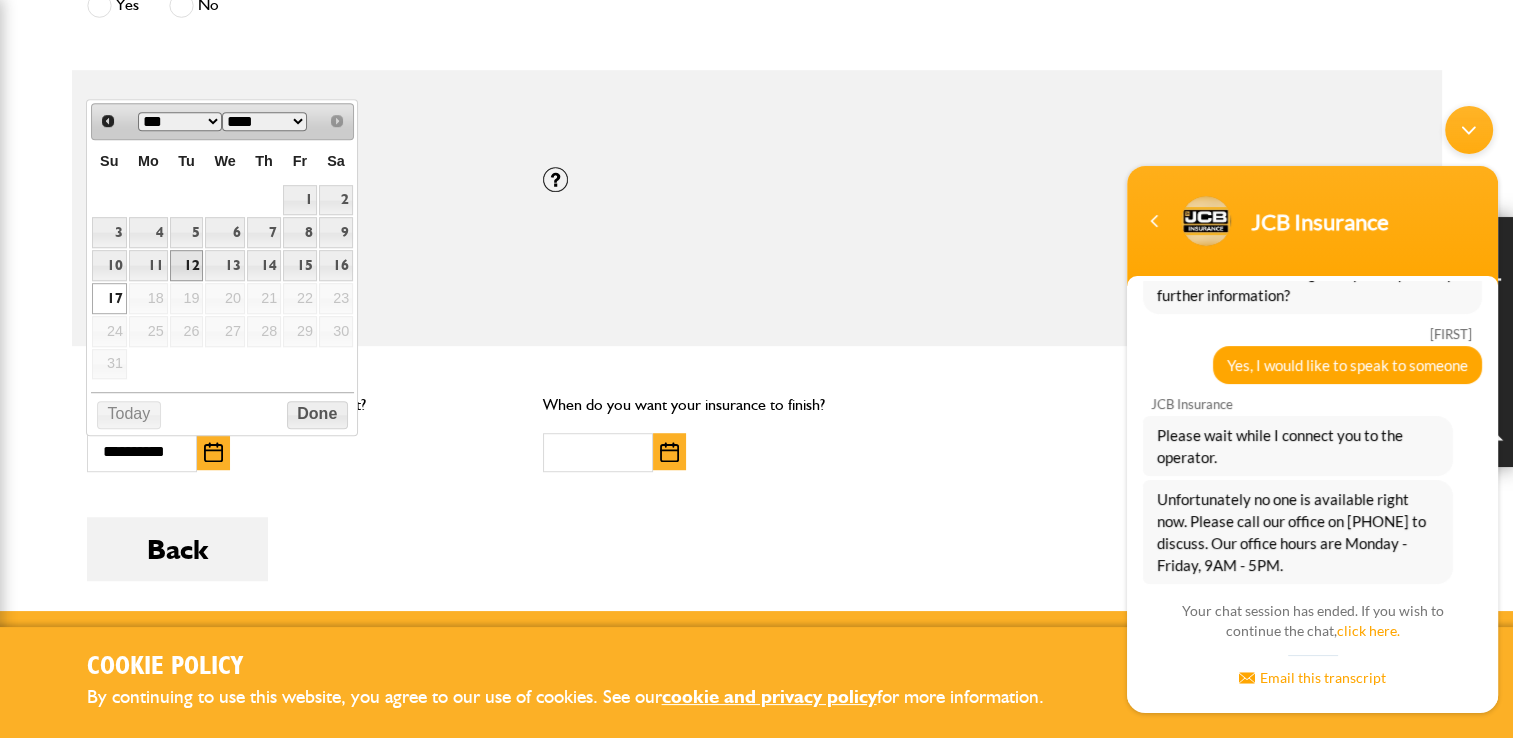 click on "12" at bounding box center (187, 265) 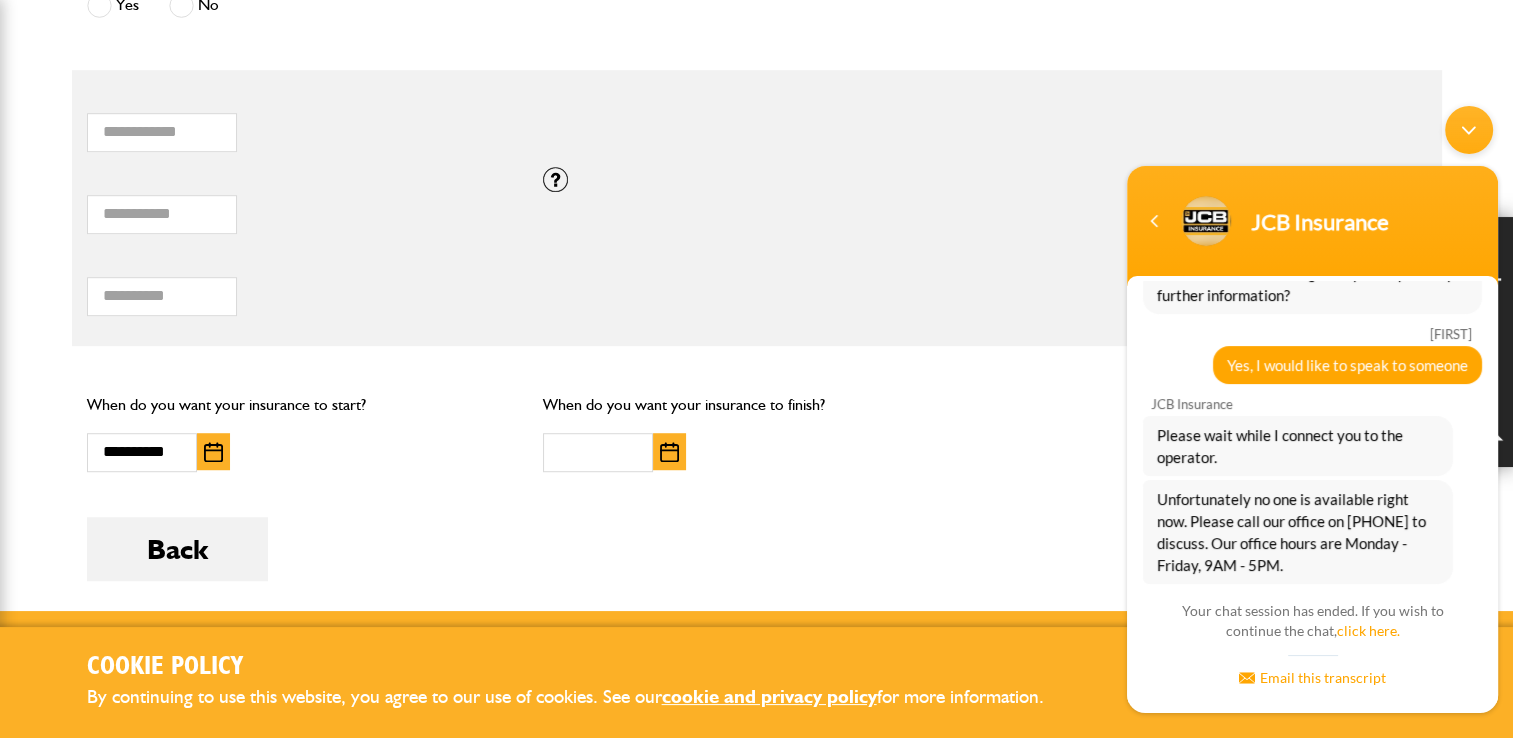 click at bounding box center [669, 452] 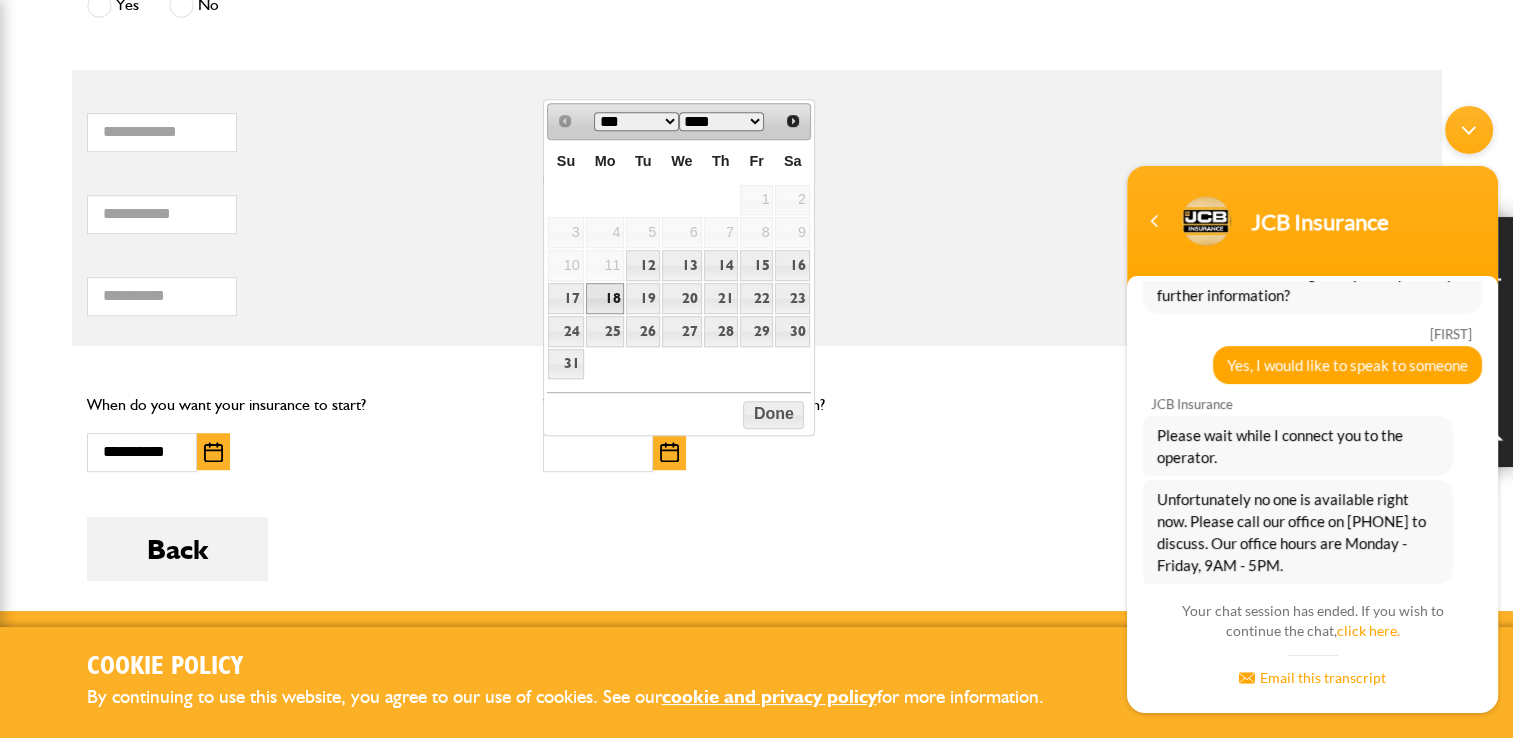 click on "18" at bounding box center [605, 298] 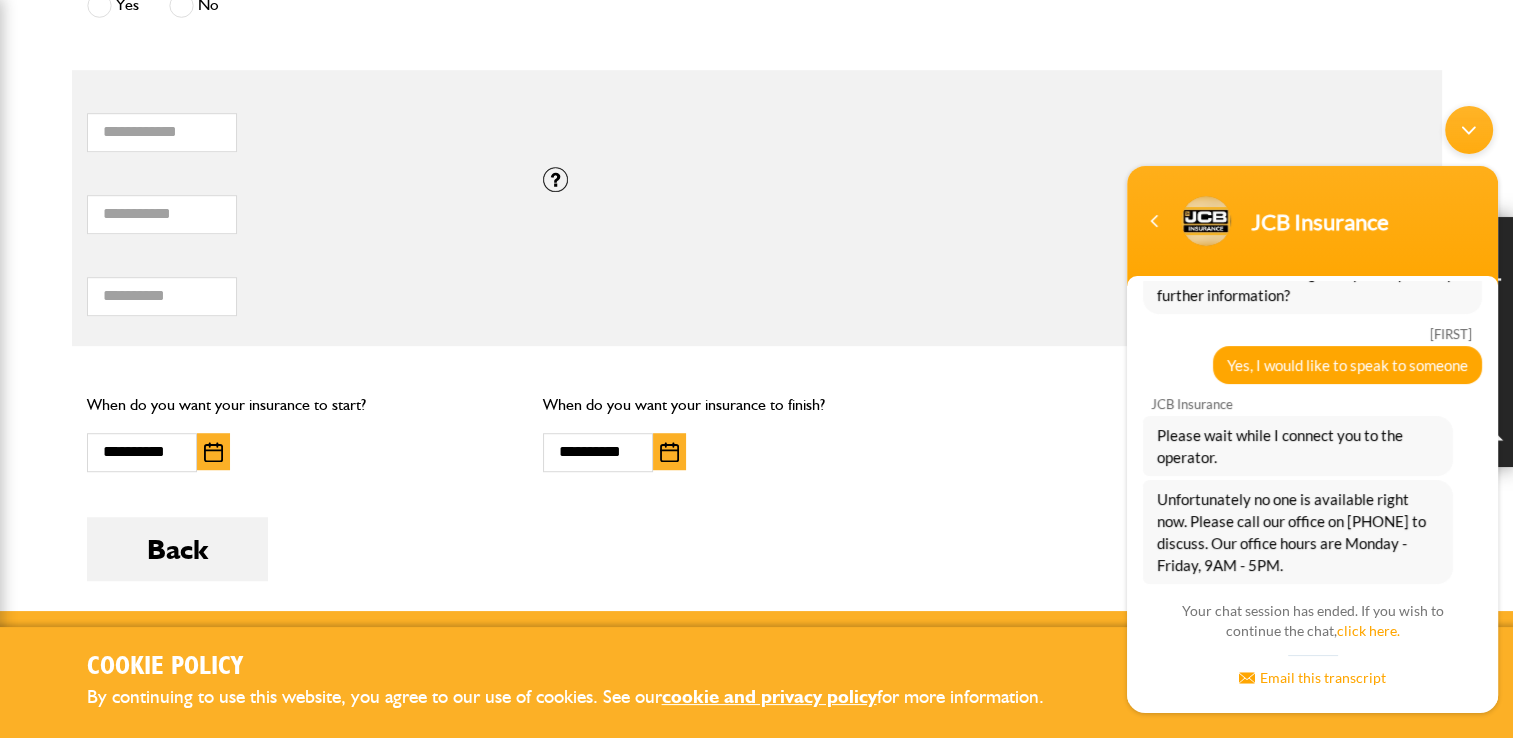 click at bounding box center (213, 452) 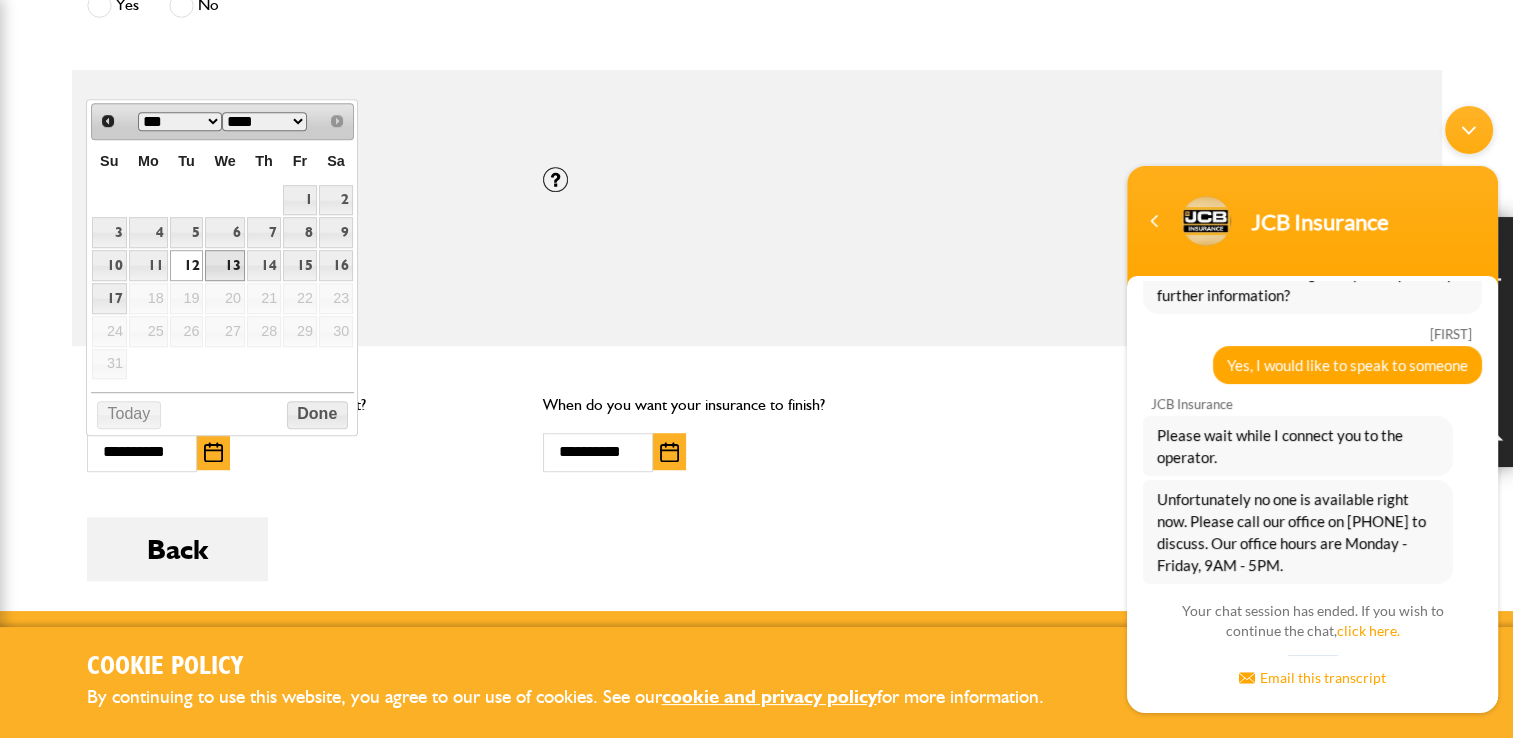 click on "13" at bounding box center [224, 265] 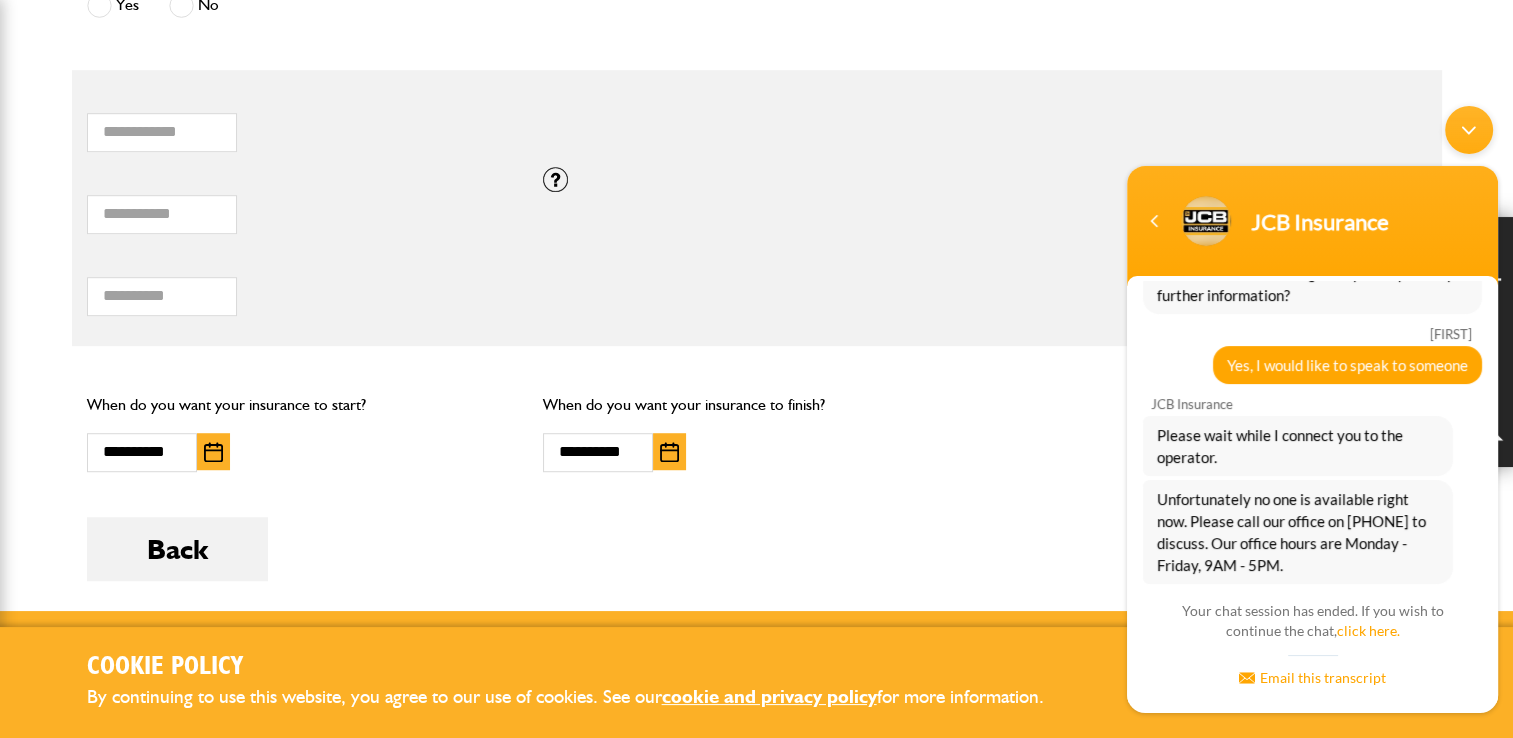 drag, startPoint x: 1504, startPoint y: 446, endPoint x: 1505, endPoint y: 479, distance: 33.01515 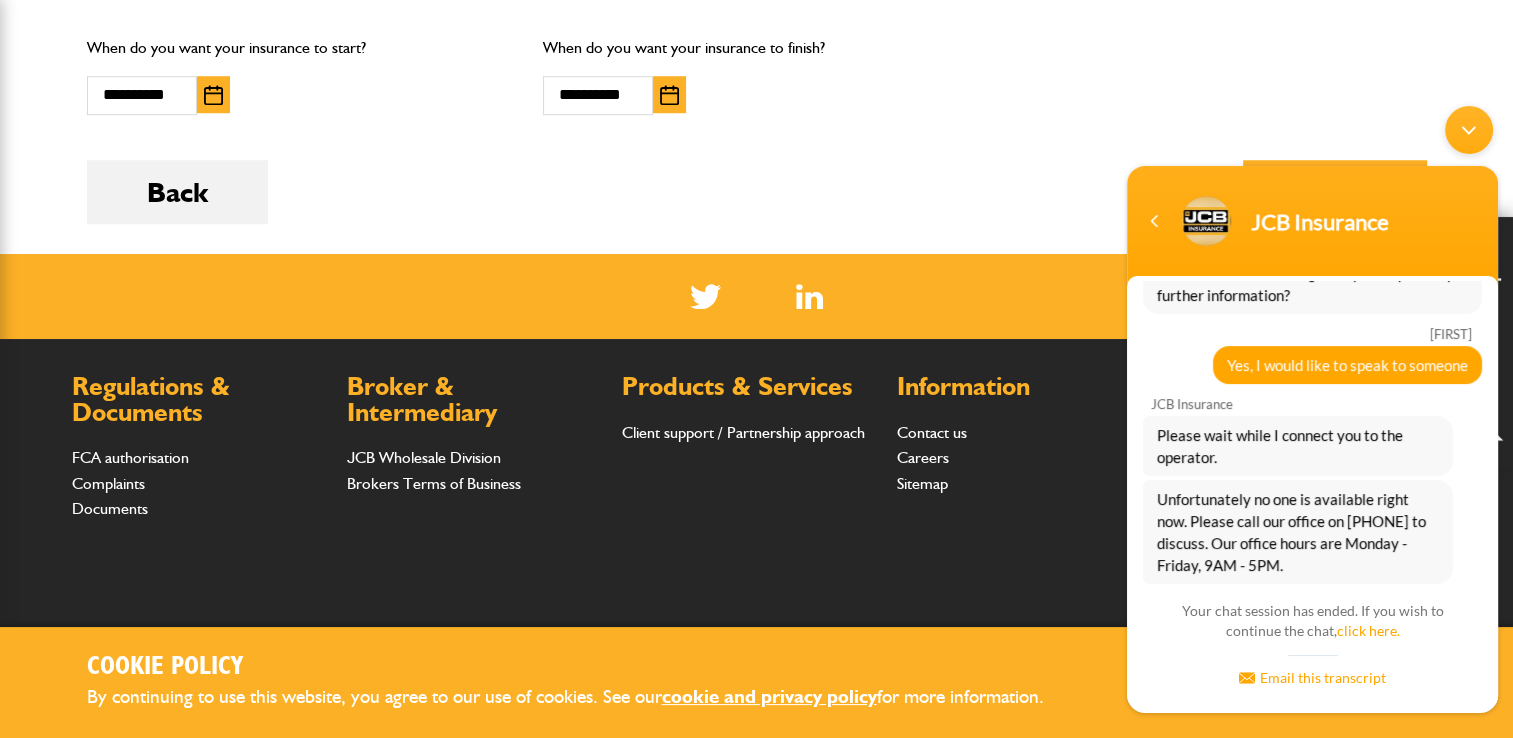 scroll, scrollTop: 1624, scrollLeft: 0, axis: vertical 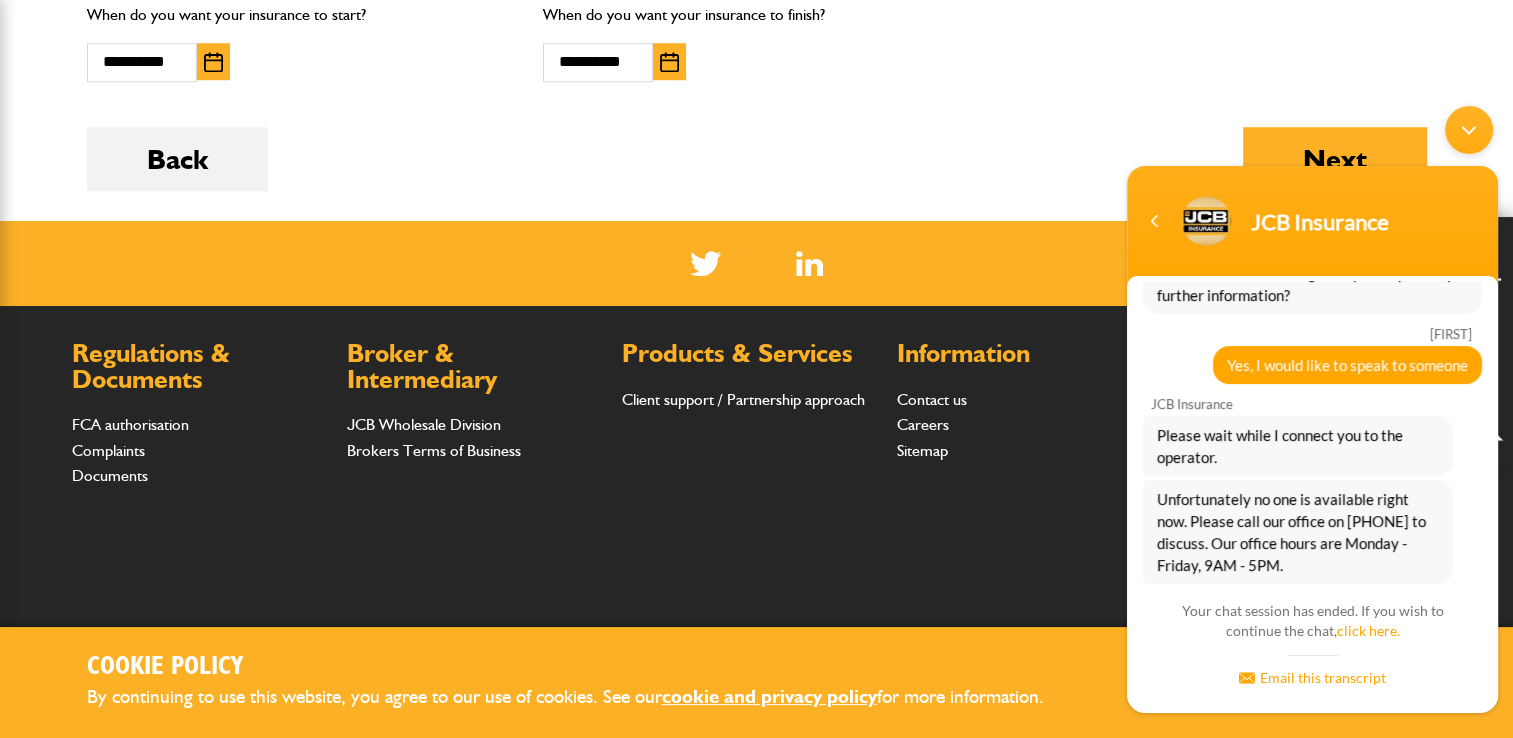 drag, startPoint x: 1520, startPoint y: 470, endPoint x: 386, endPoint y: 487, distance: 1134.1274 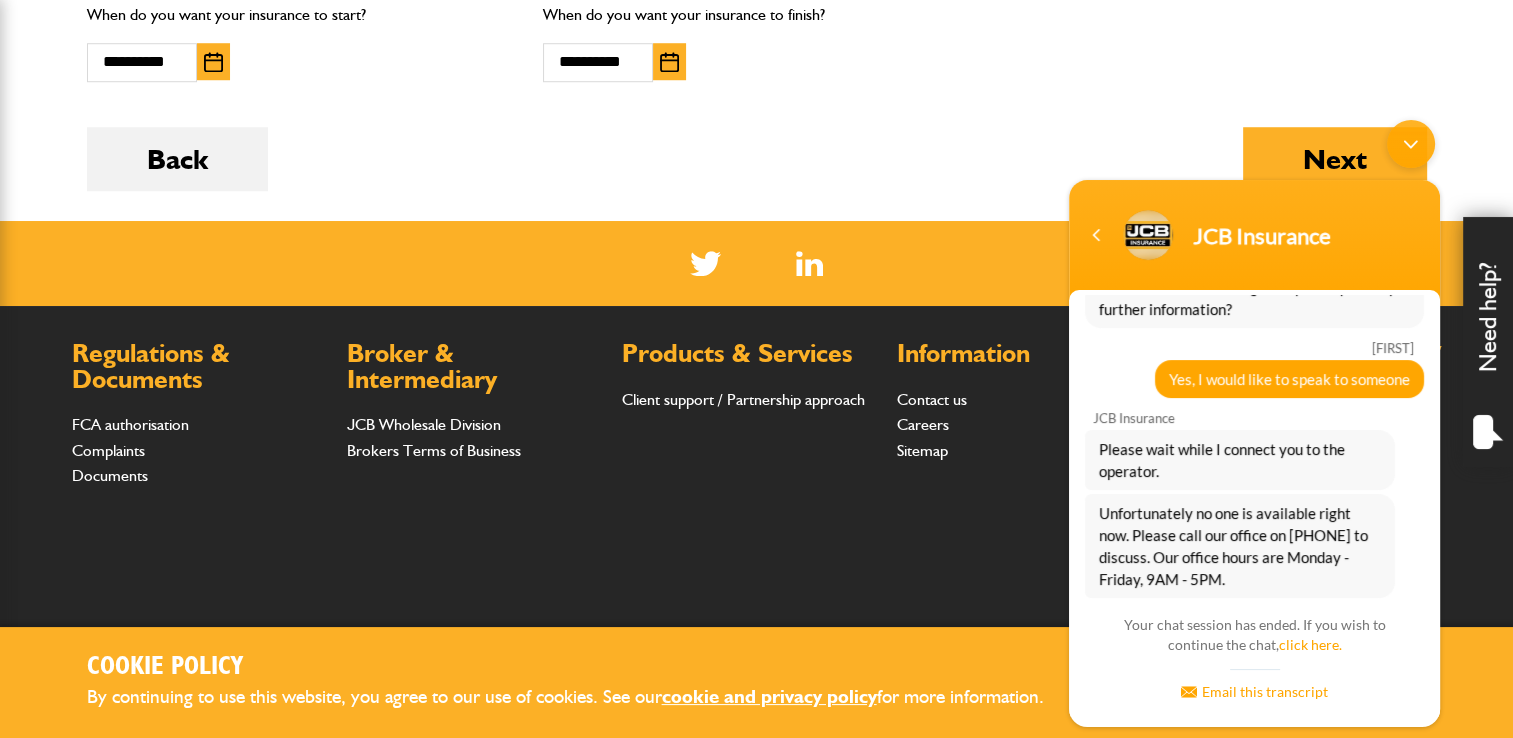drag, startPoint x: 1363, startPoint y: 185, endPoint x: 578, endPoint y: 468, distance: 834.4543 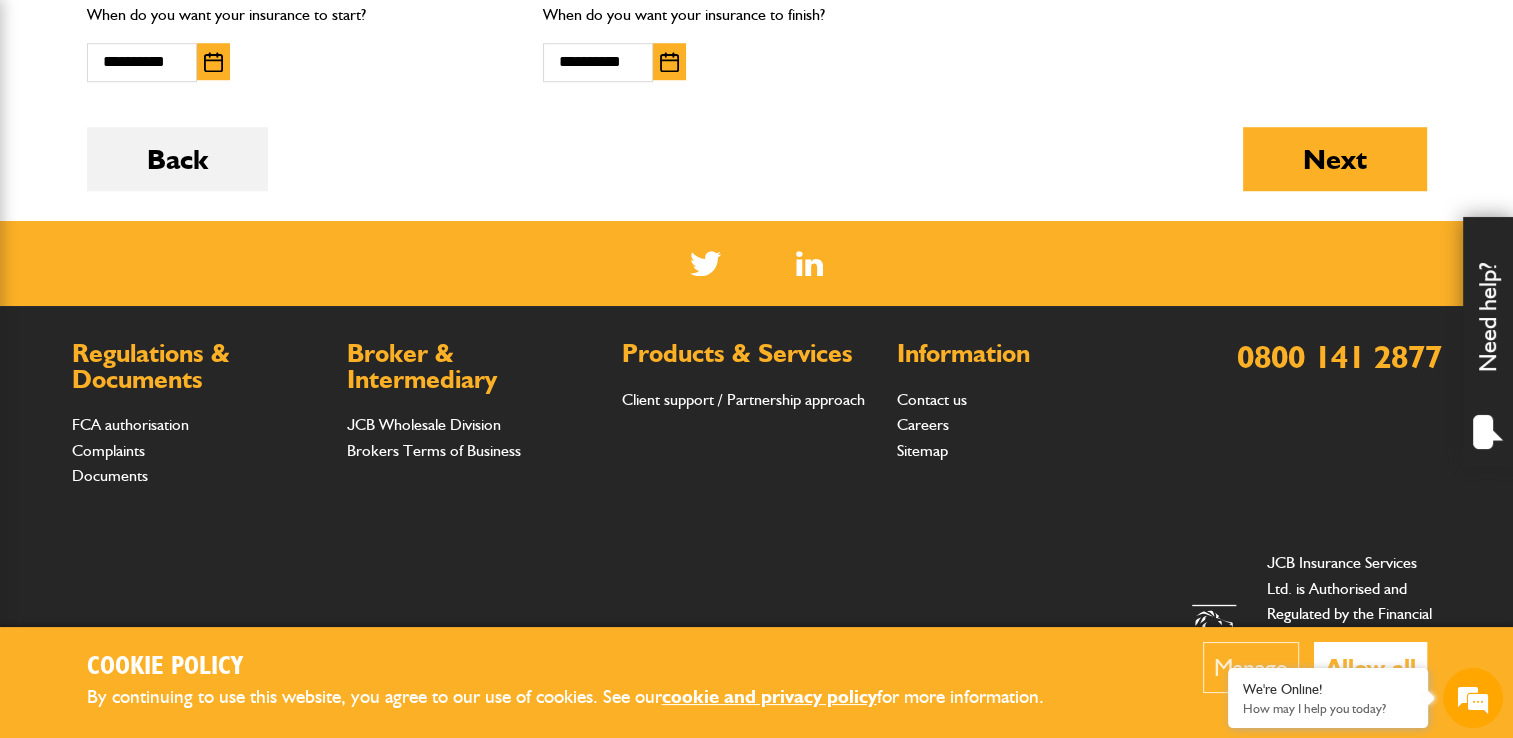 click on "Next" at bounding box center [1335, 159] 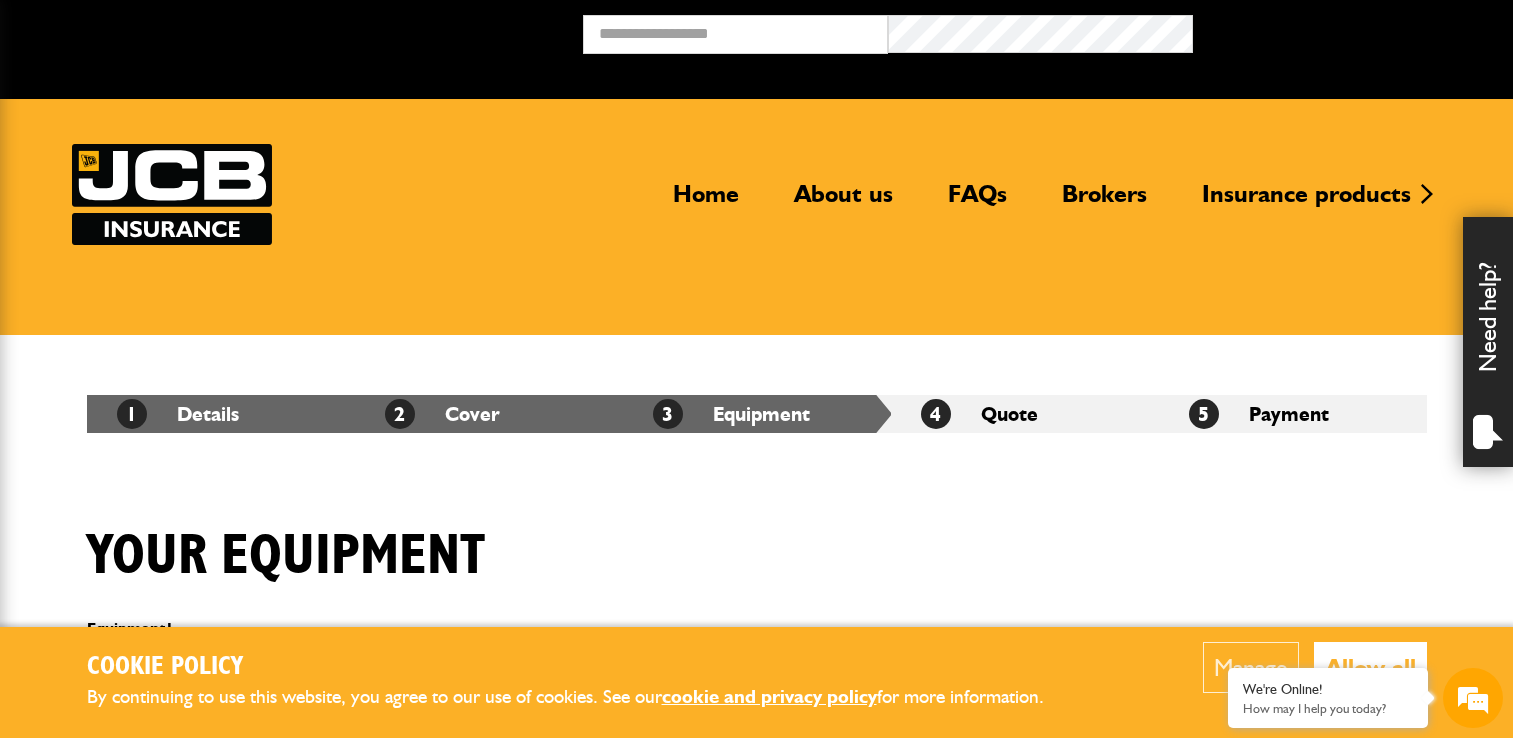 scroll, scrollTop: 0, scrollLeft: 0, axis: both 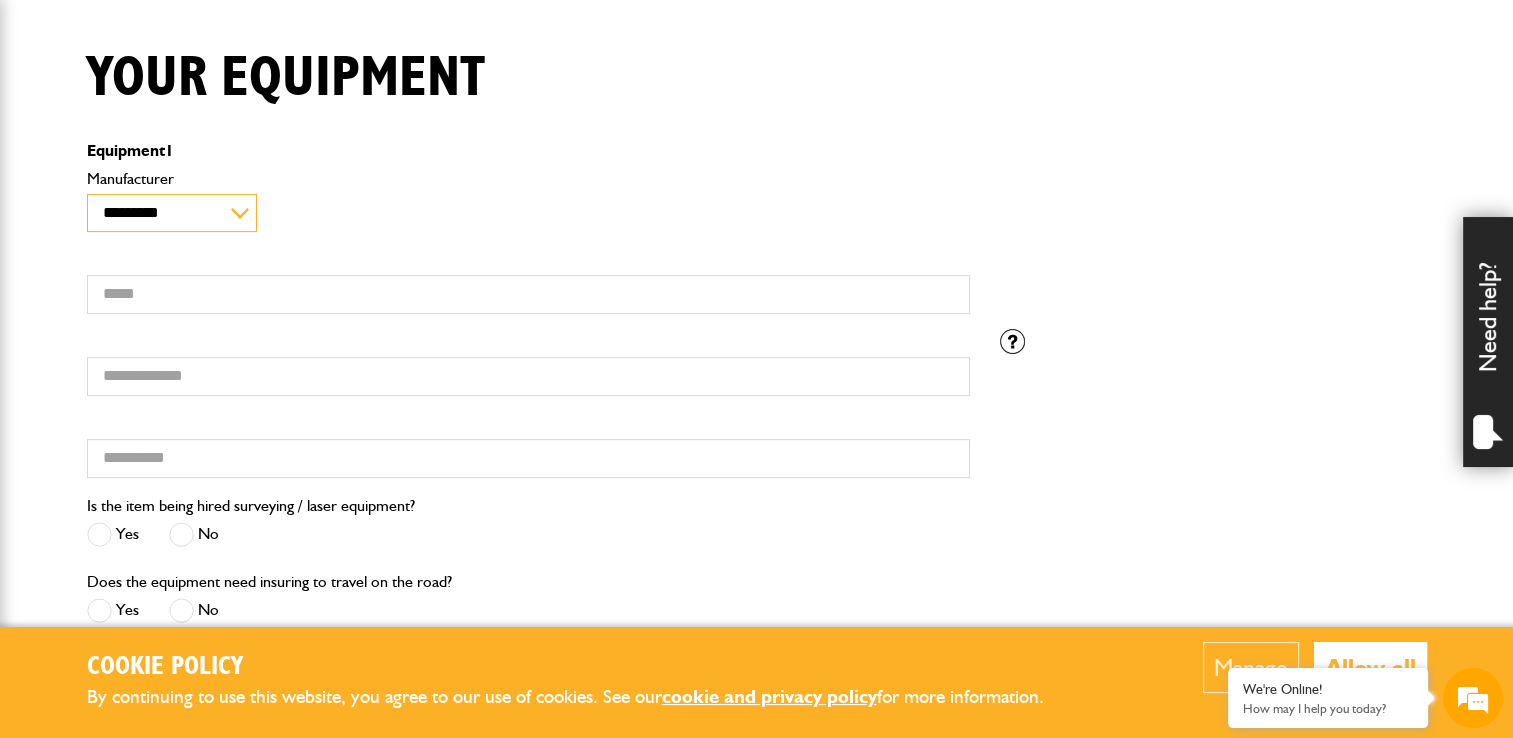 click on "**********" at bounding box center (172, 213) 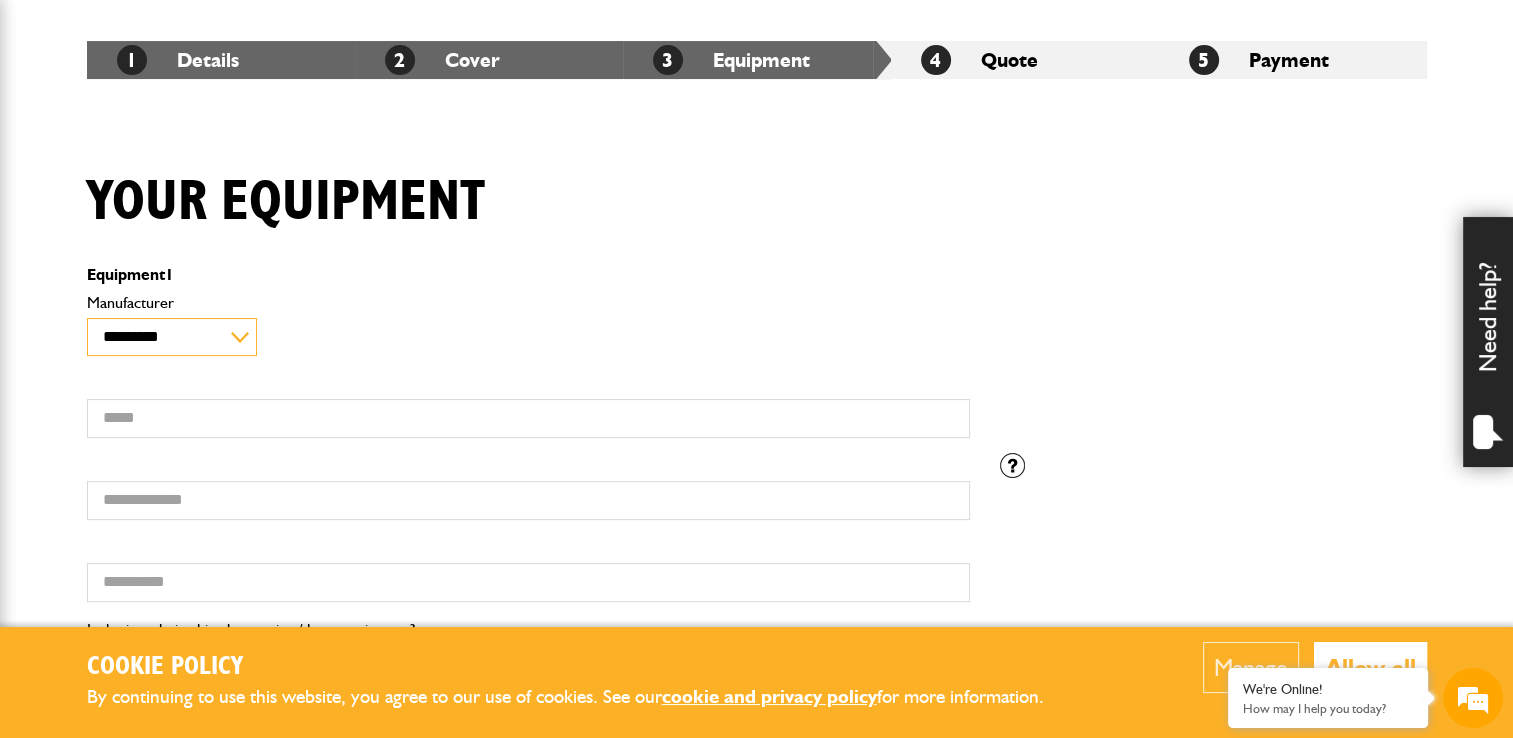 scroll, scrollTop: 372, scrollLeft: 0, axis: vertical 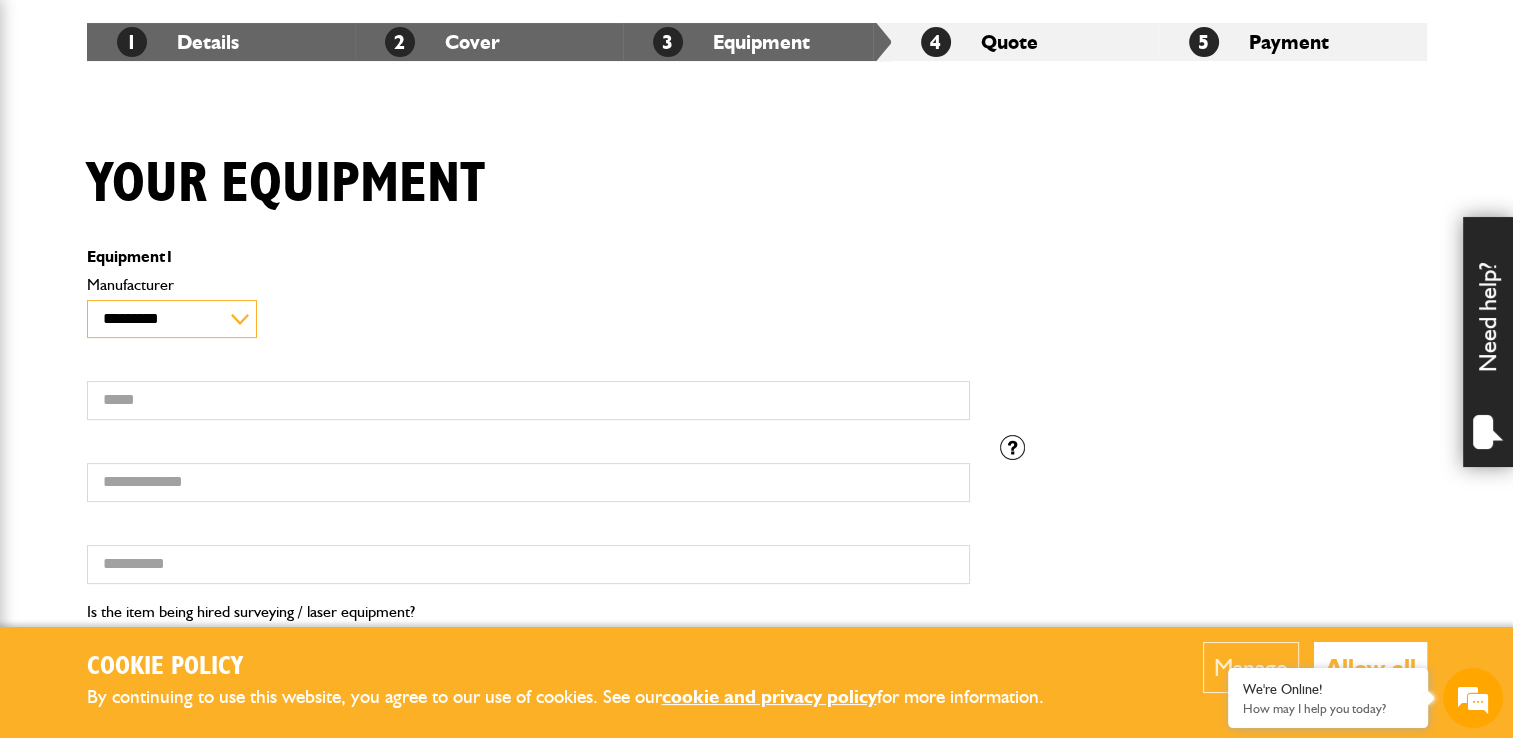 click on "**********" at bounding box center [172, 319] 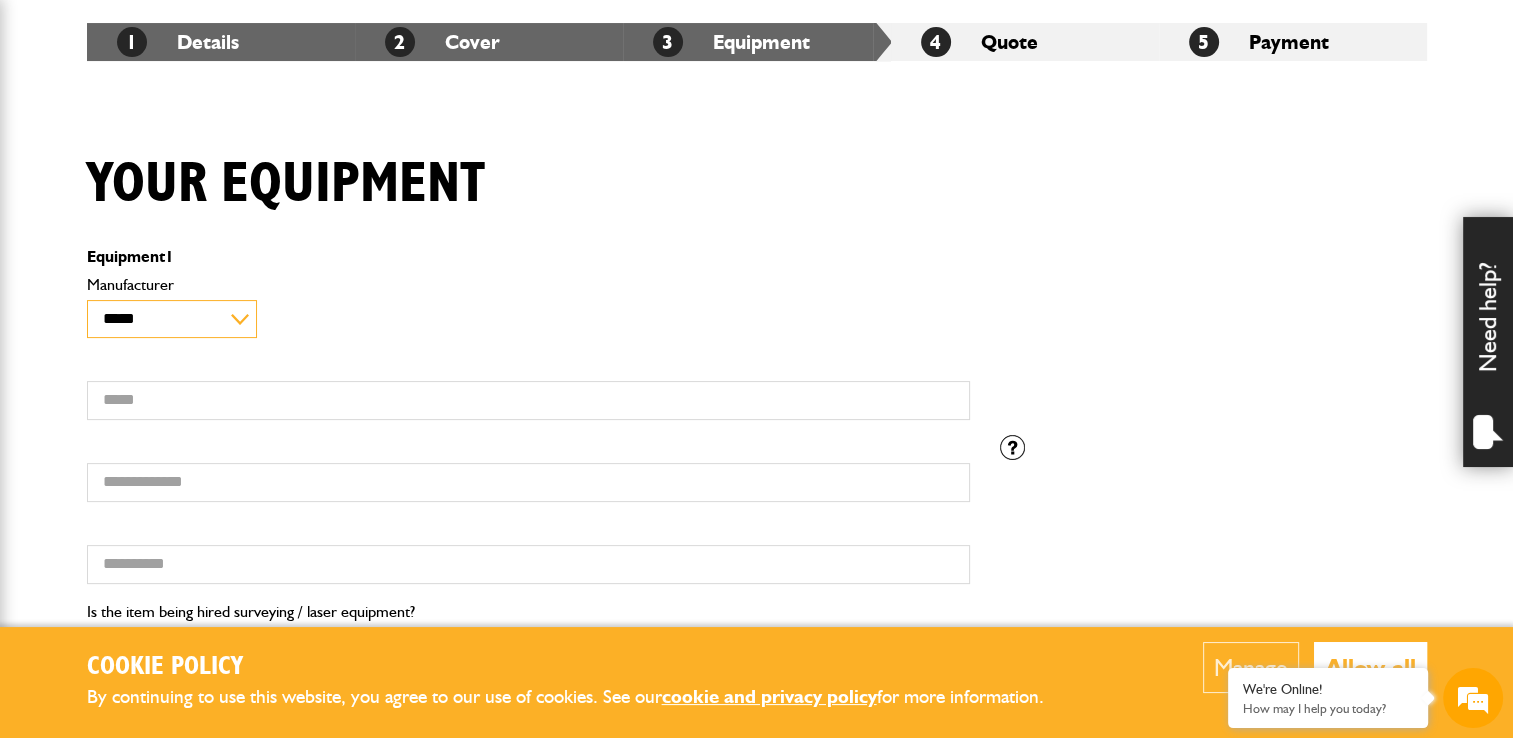 click on "**********" at bounding box center [172, 319] 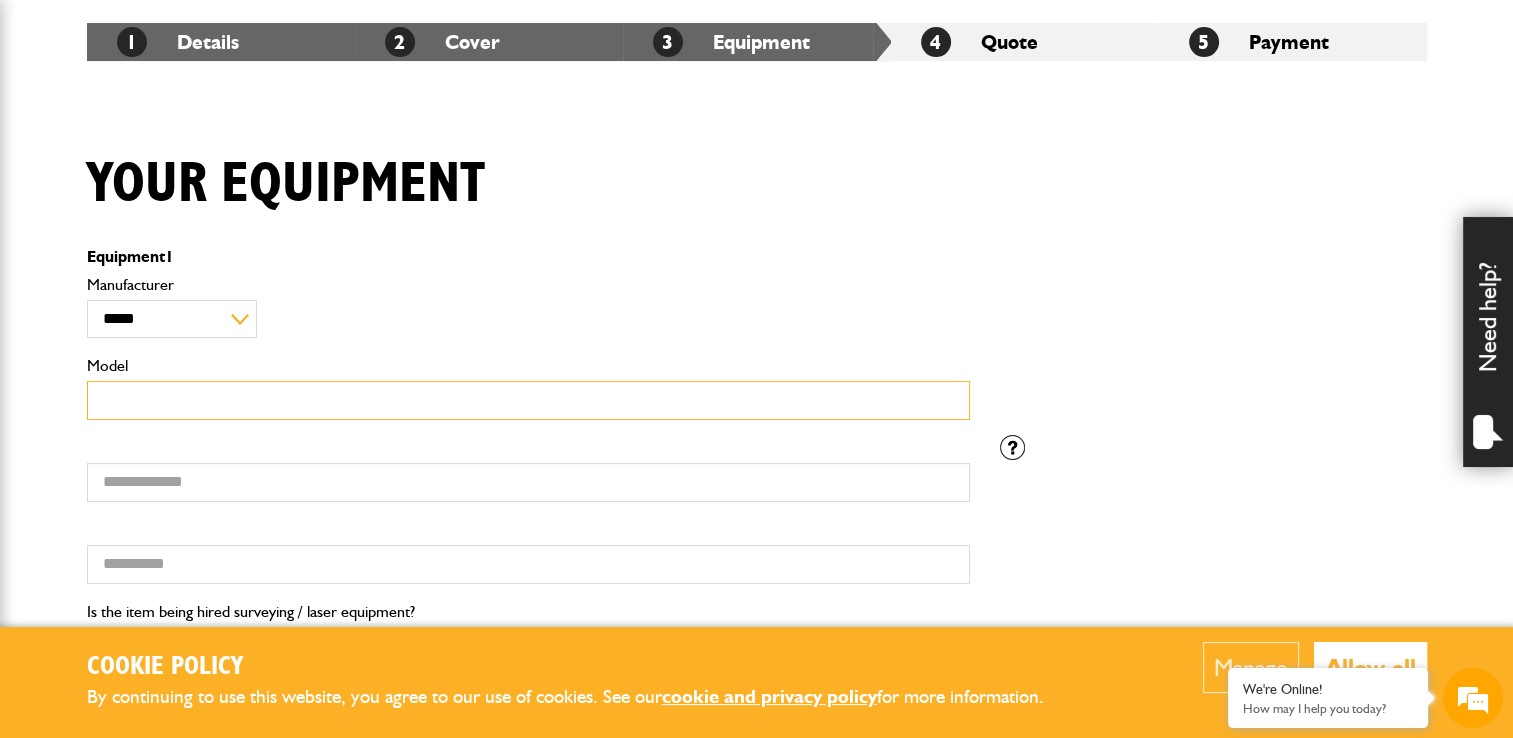 click on "Model" at bounding box center (528, 400) 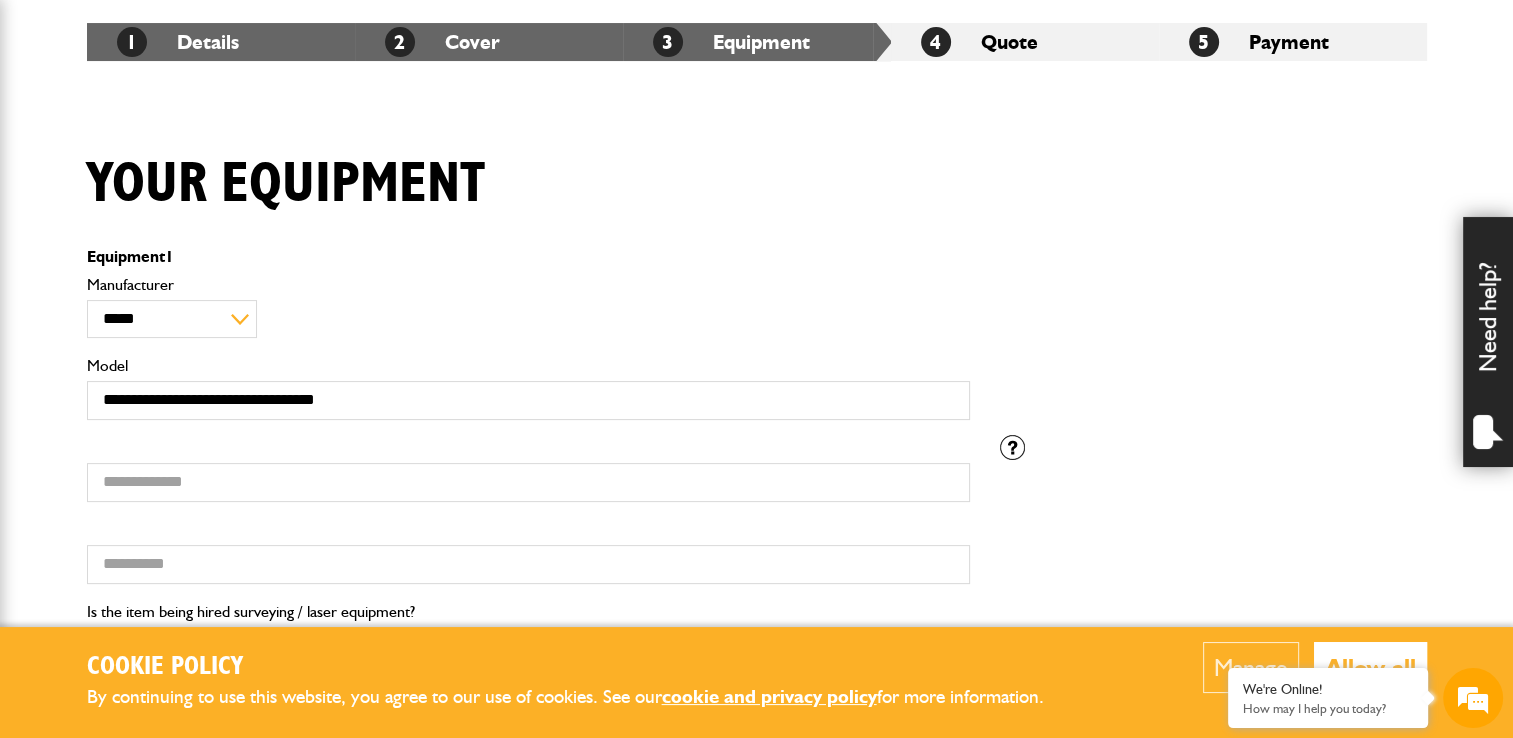 click on "Serial number
Hired from" at bounding box center (528, 517) 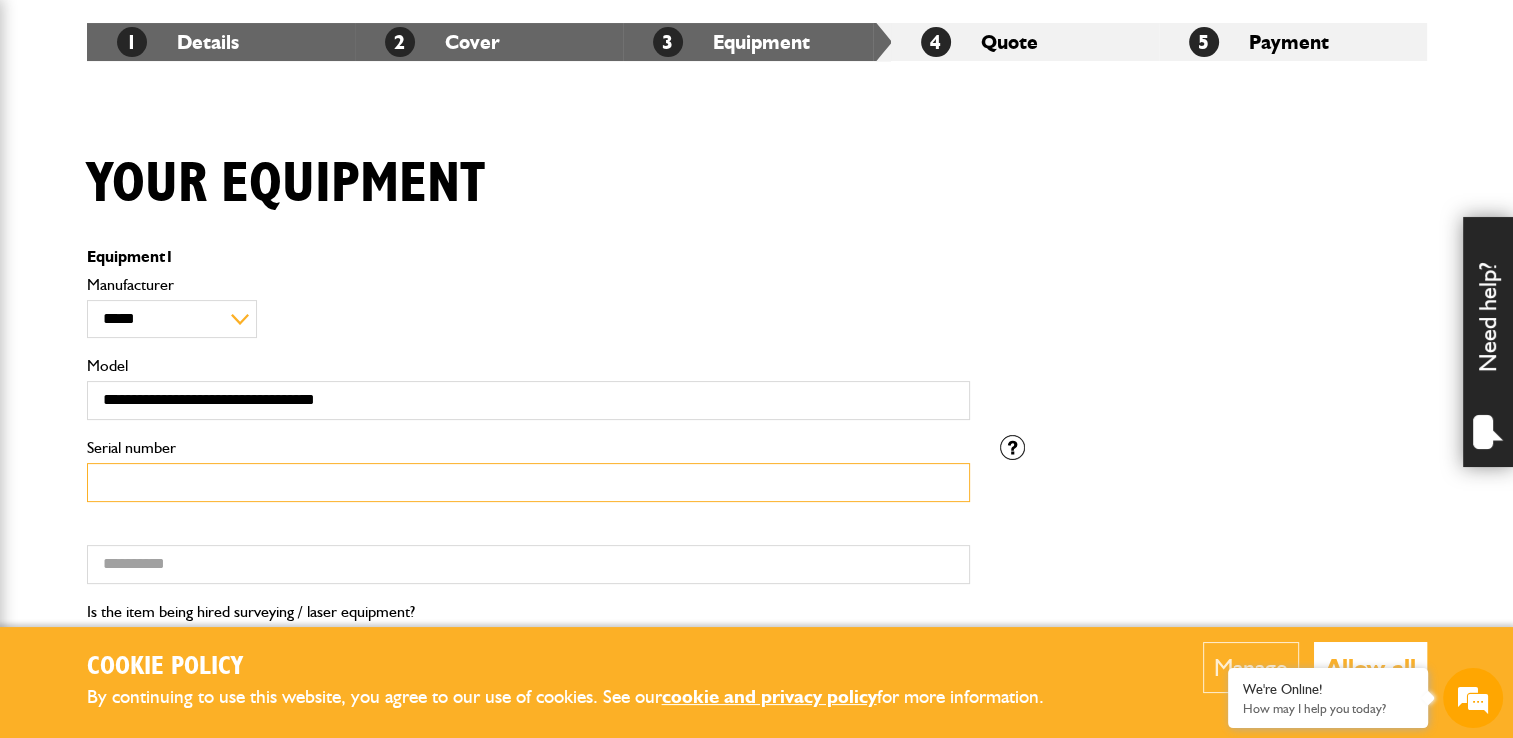 click on "Serial number" at bounding box center [528, 482] 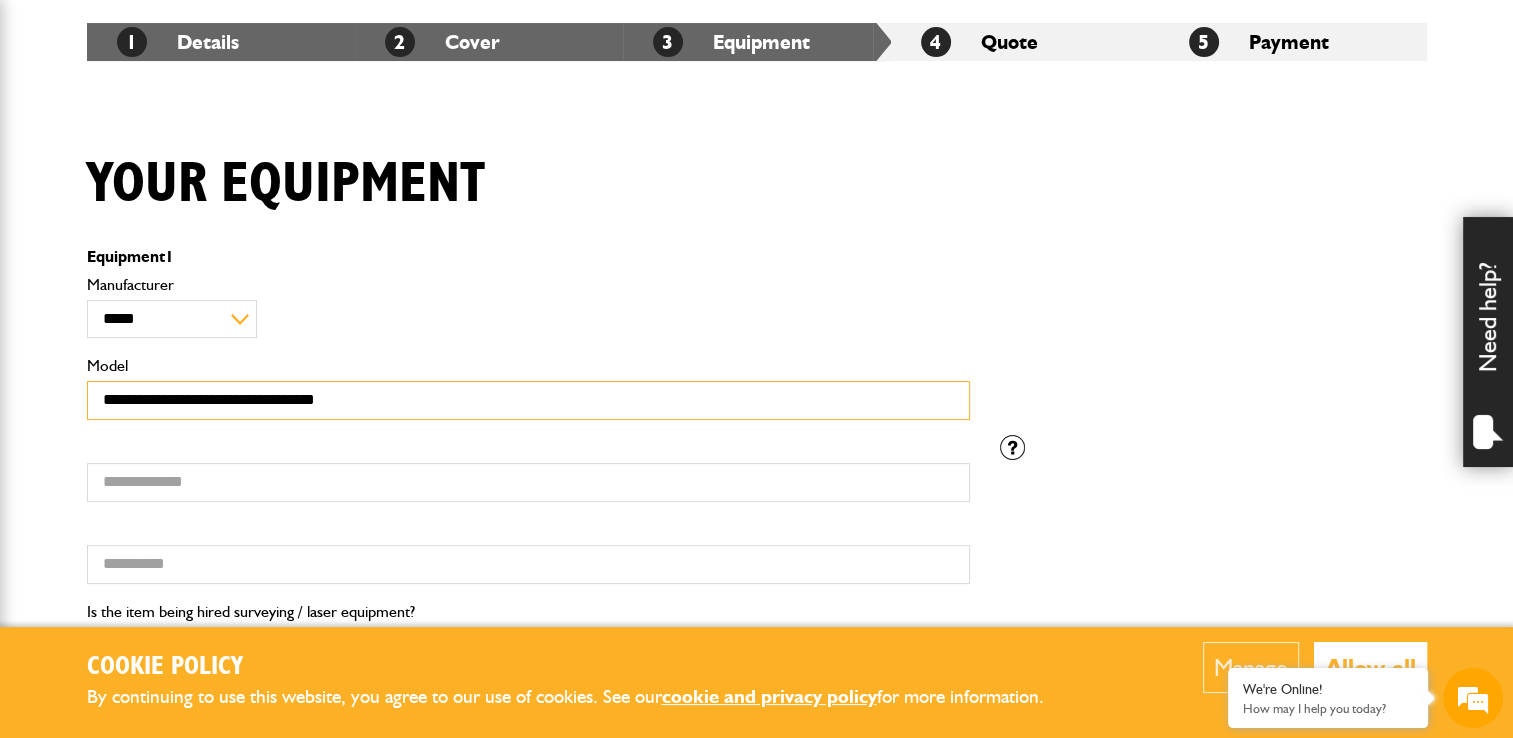 click on "**********" at bounding box center [528, 400] 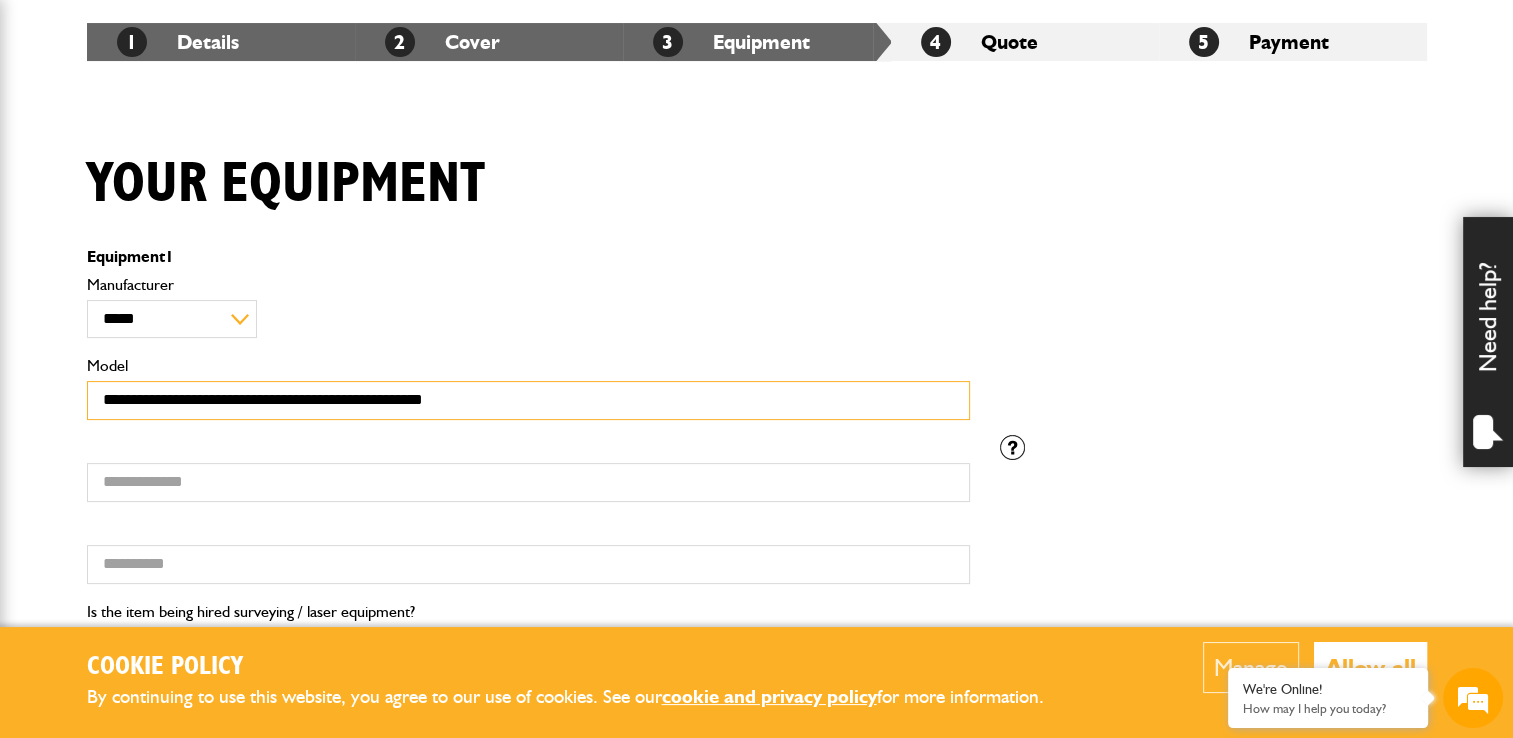 type on "**********" 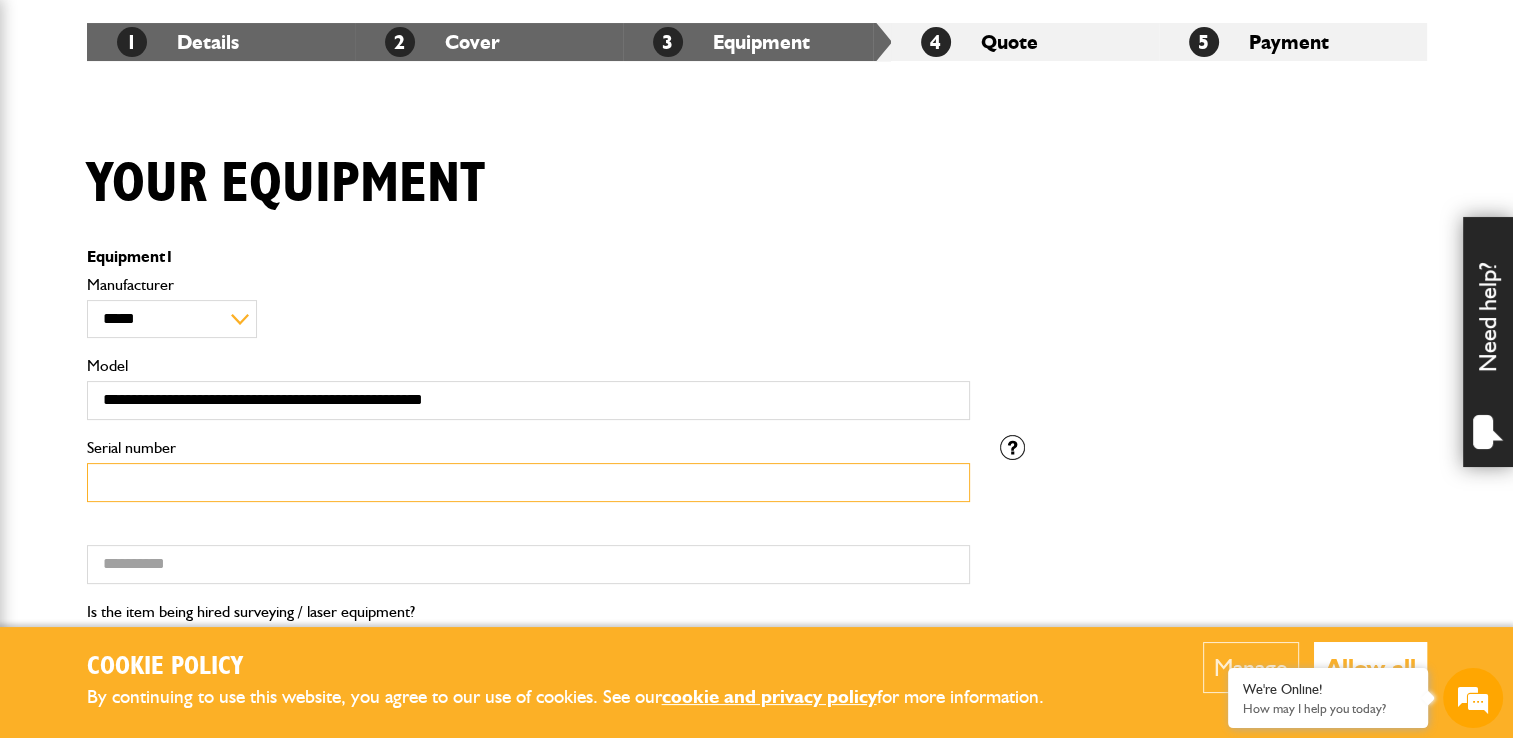 click on "Serial number" at bounding box center (528, 482) 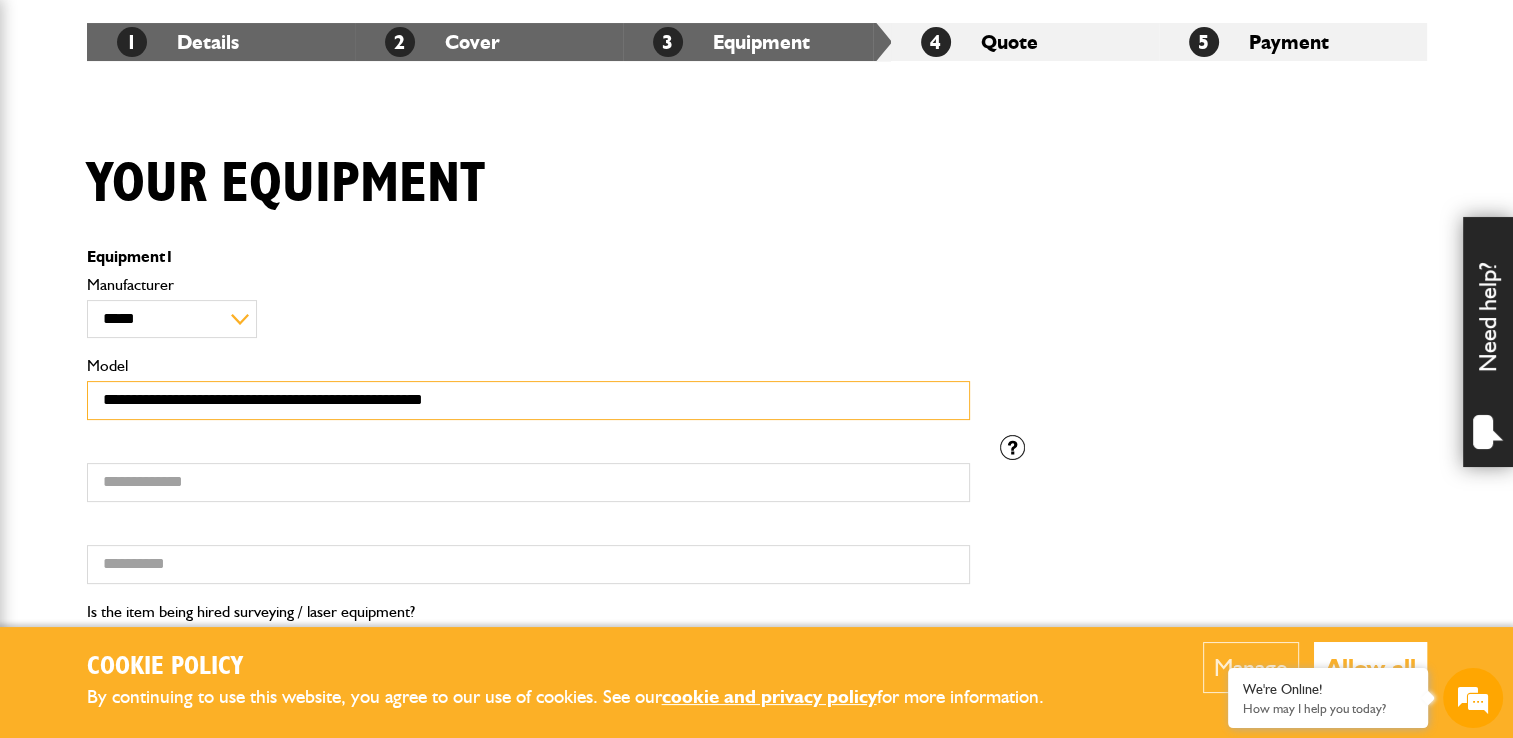 drag, startPoint x: 540, startPoint y: 406, endPoint x: -4, endPoint y: 394, distance: 544.1323 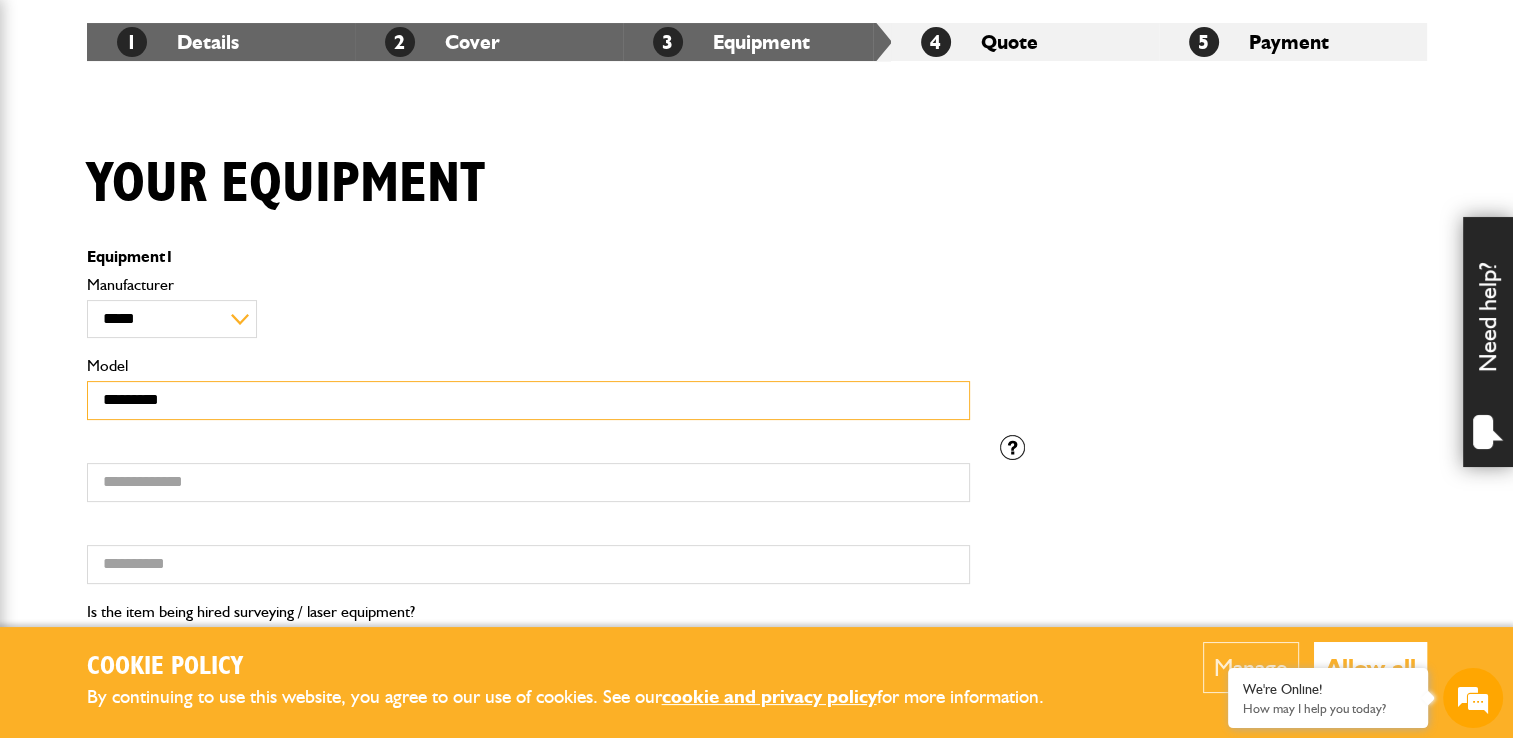 type on "*********" 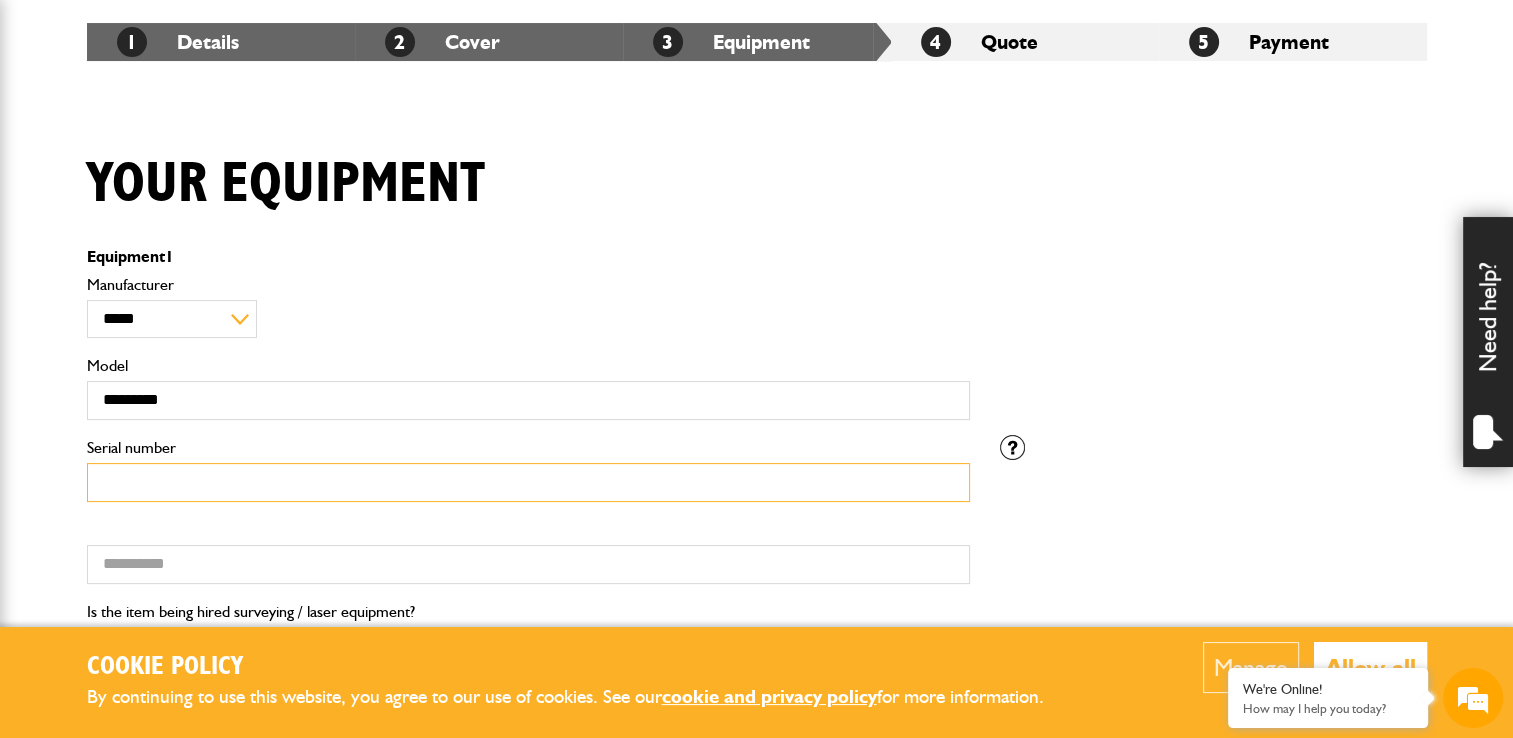 click on "Serial number" at bounding box center [528, 482] 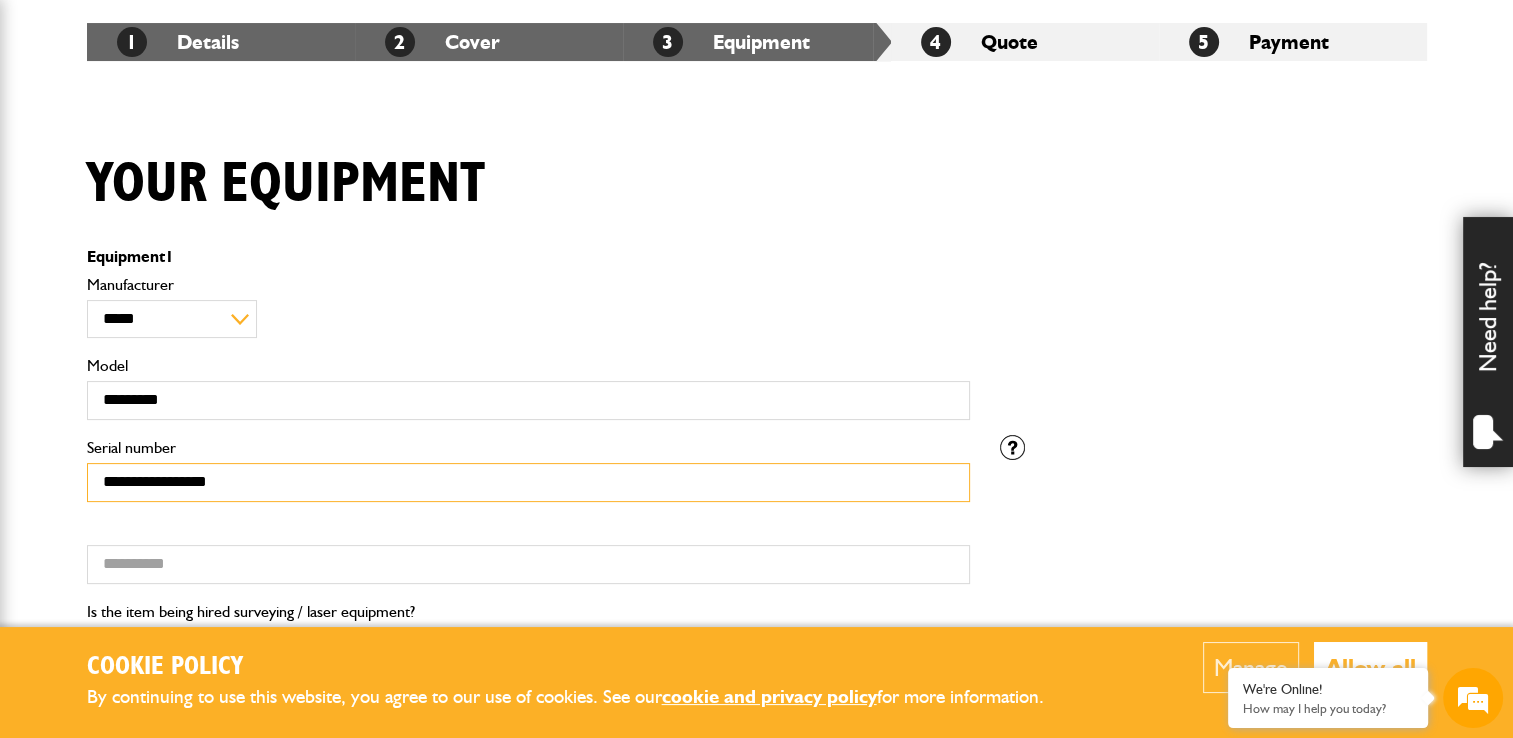 type on "**********" 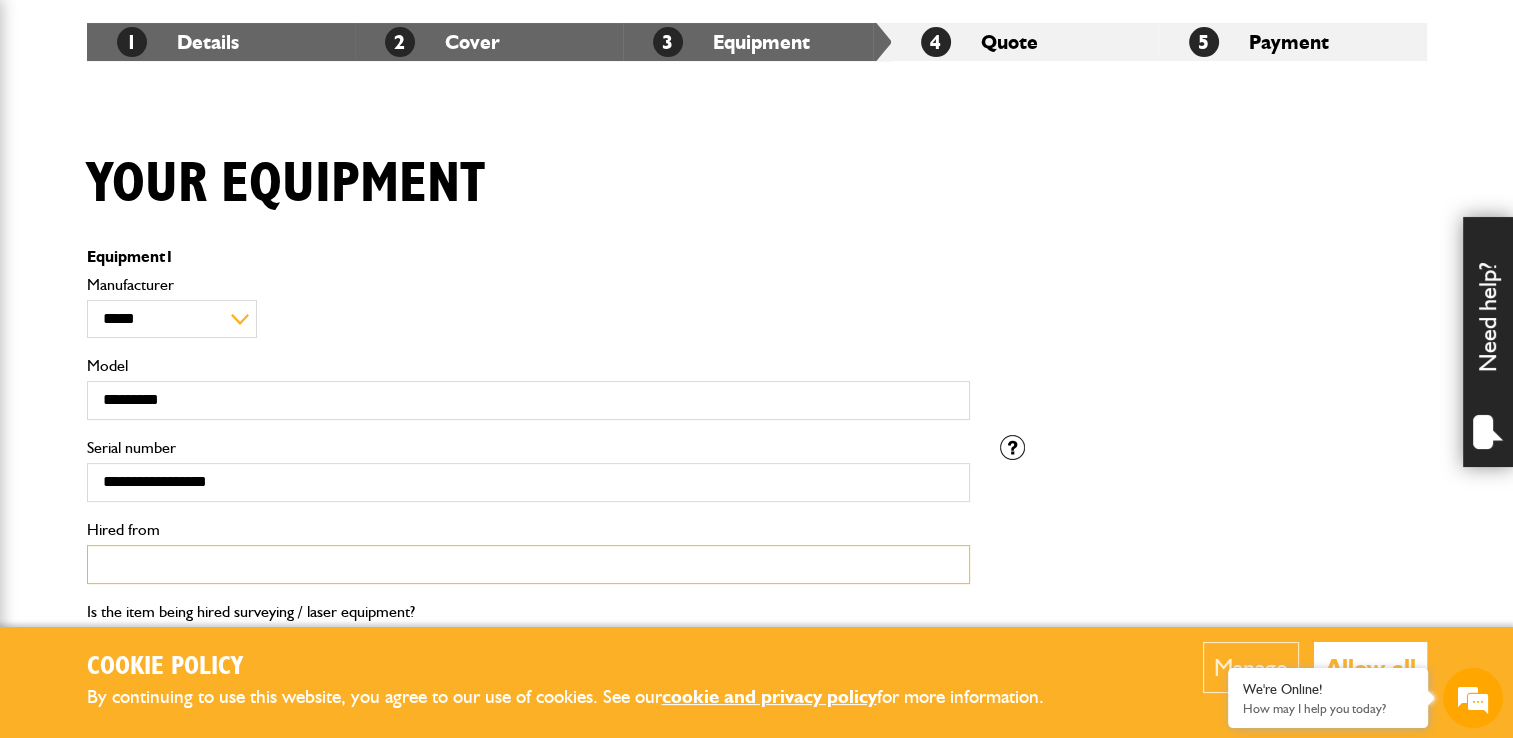 click on "Hired from" at bounding box center [528, 564] 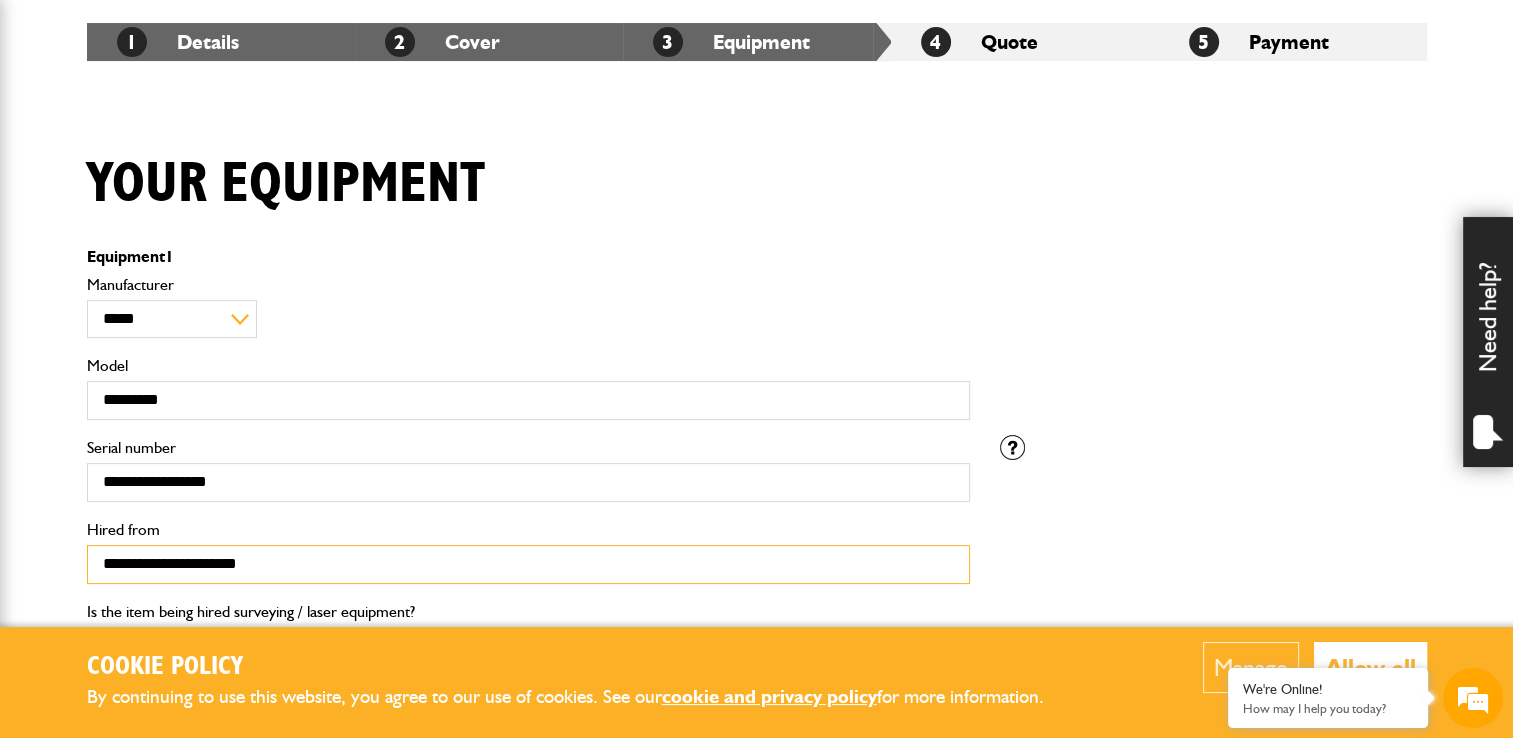 type on "**********" 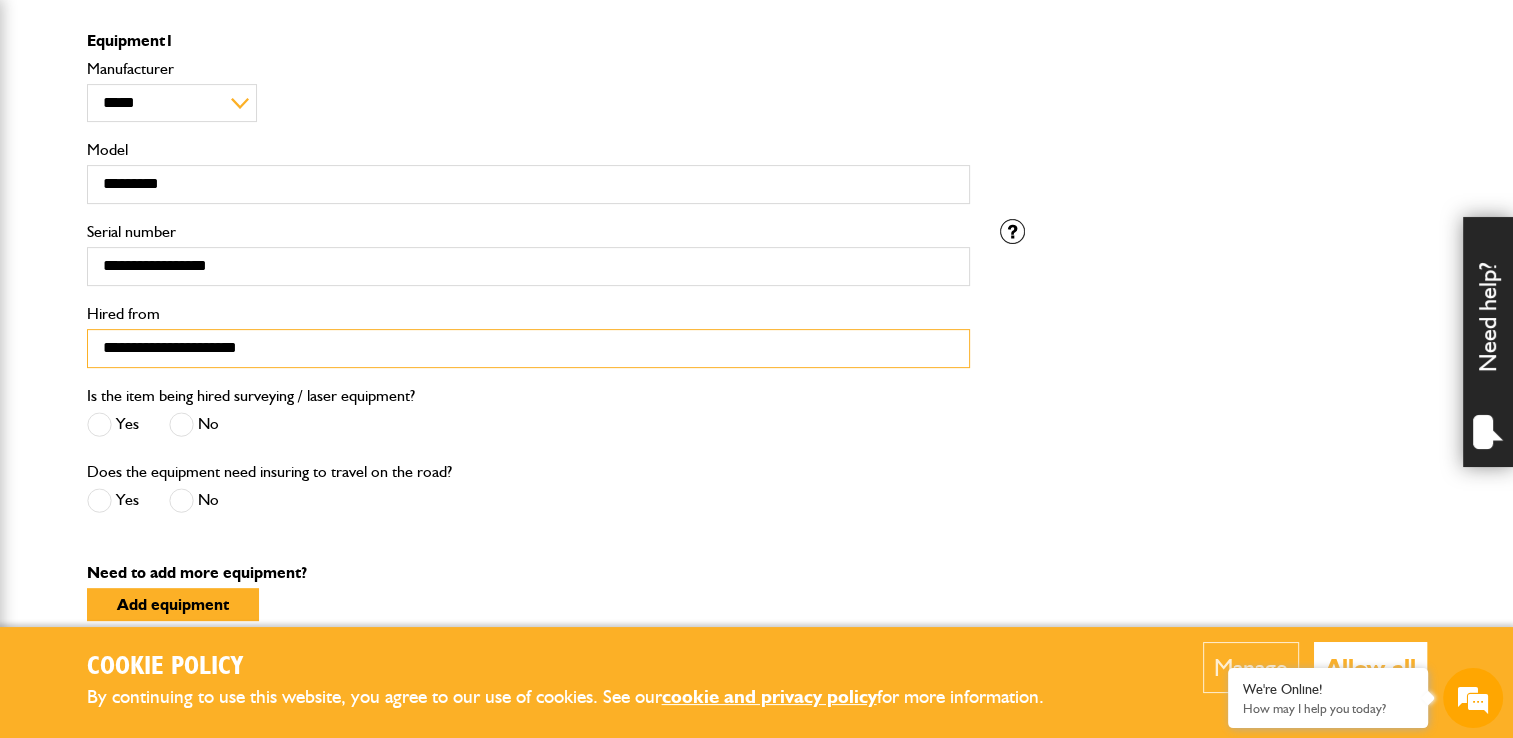 scroll, scrollTop: 591, scrollLeft: 0, axis: vertical 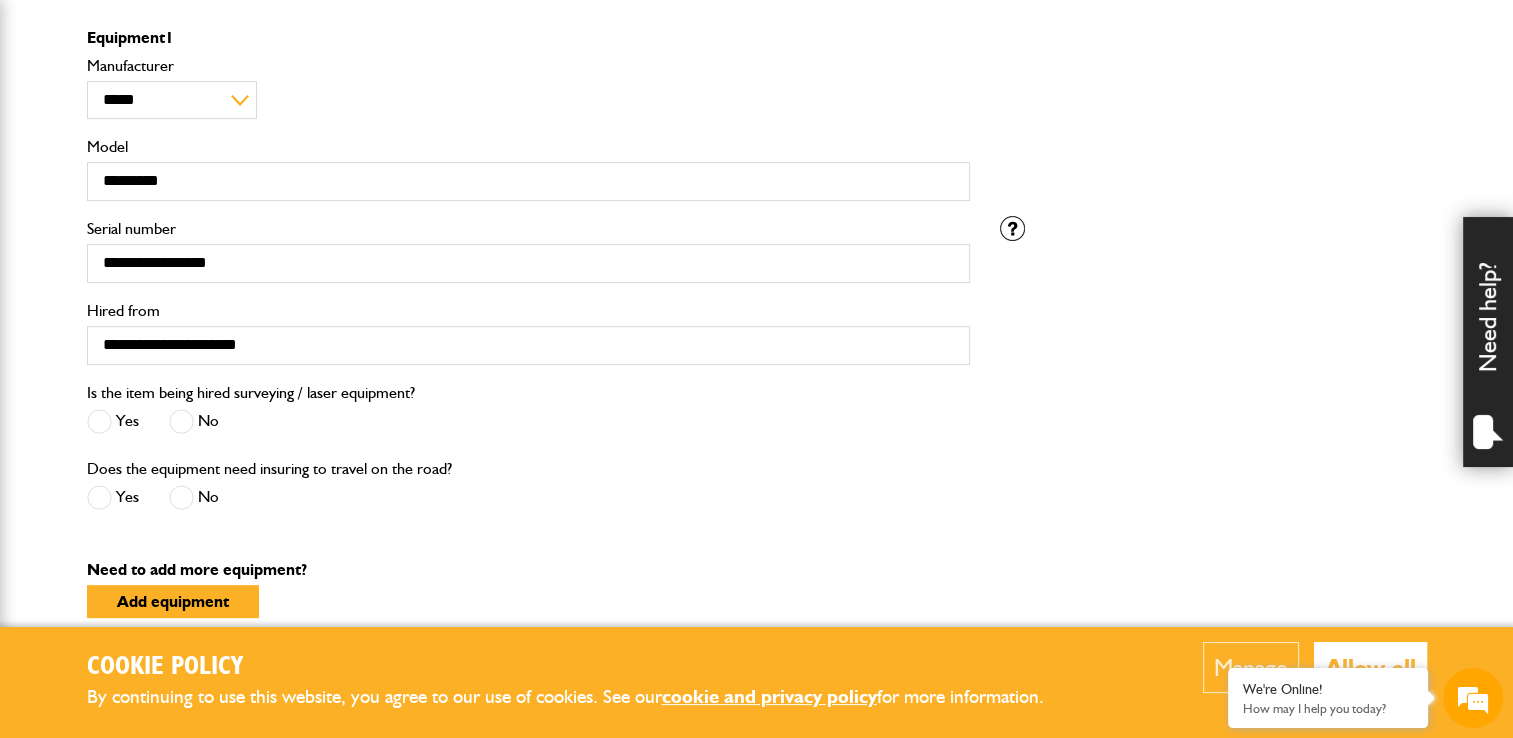 click at bounding box center [181, 421] 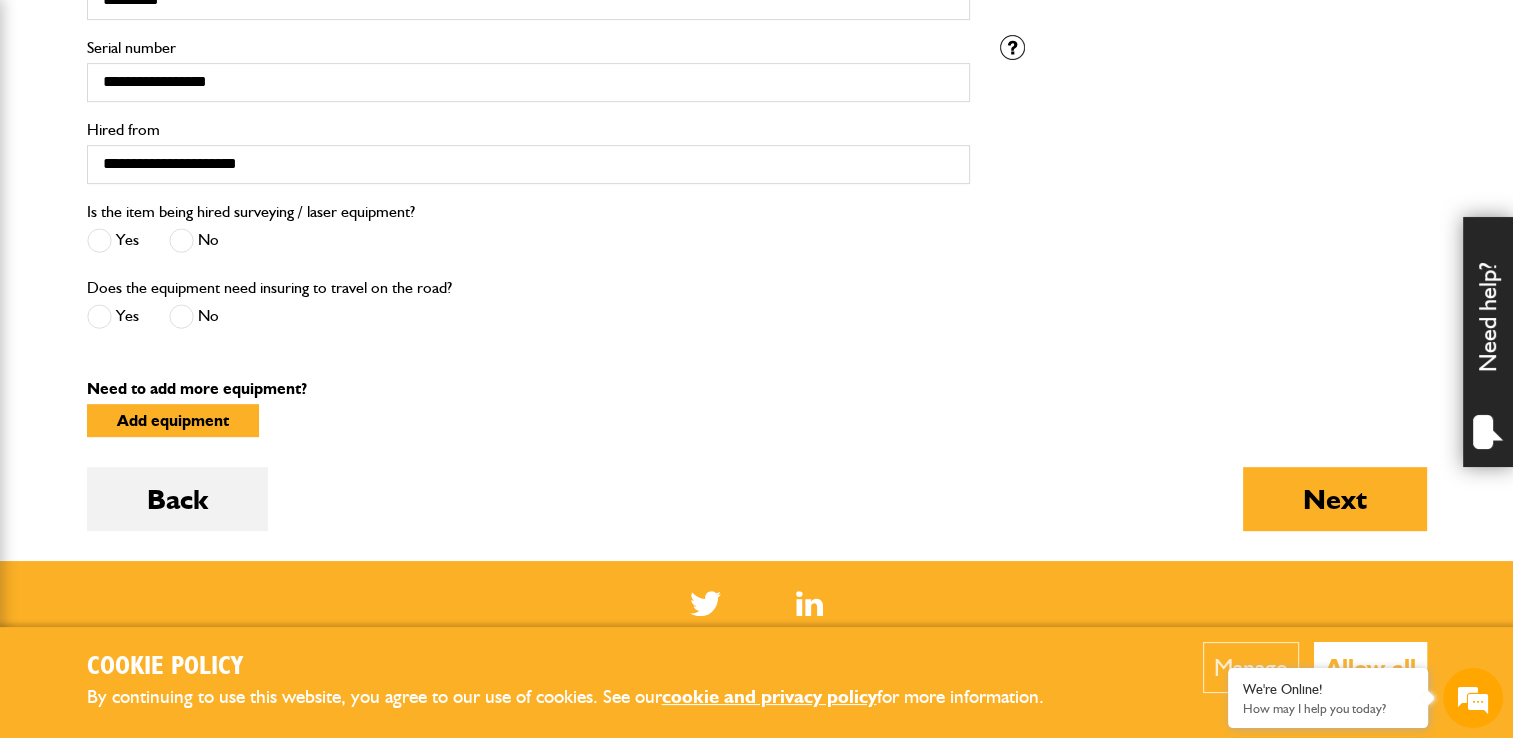 scroll, scrollTop: 776, scrollLeft: 0, axis: vertical 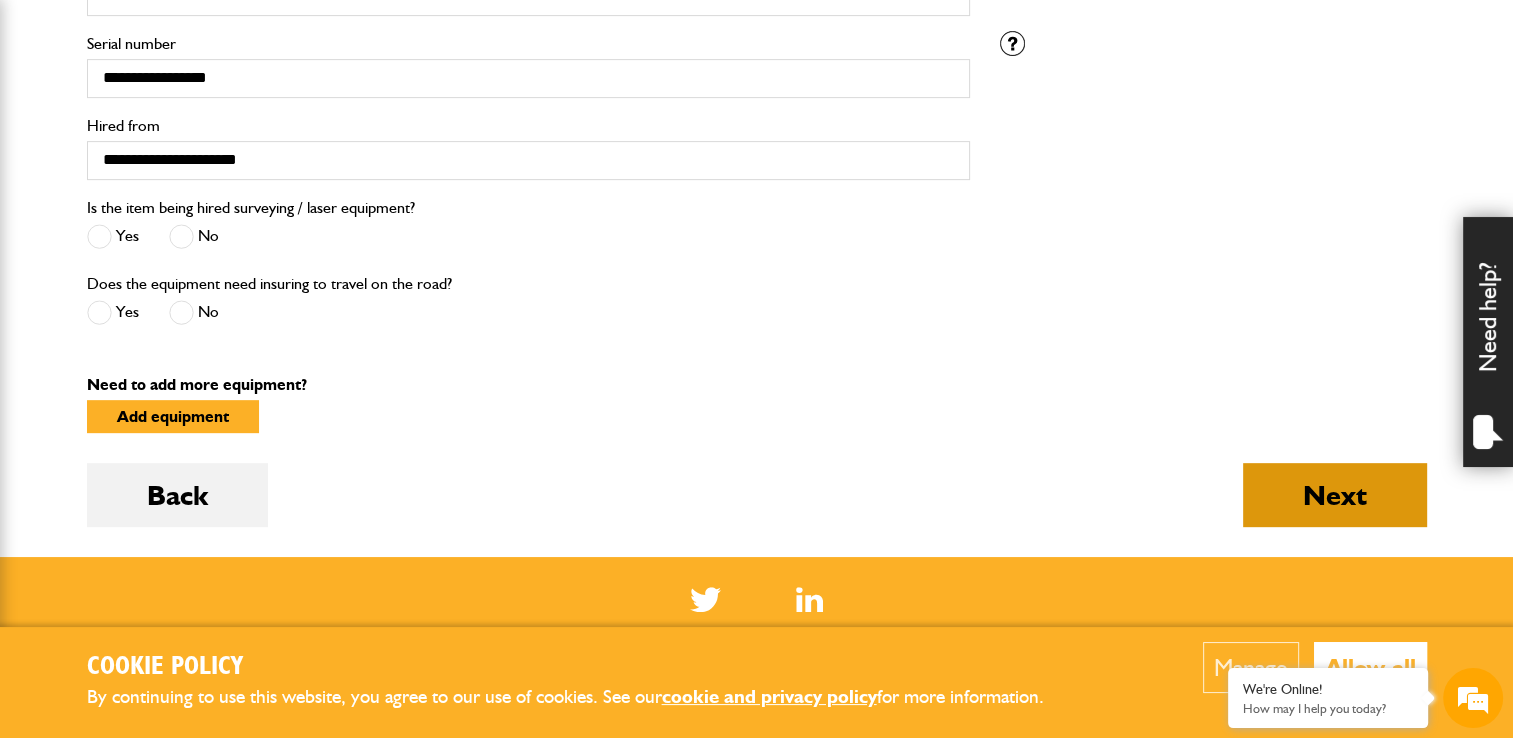 click on "Next" at bounding box center [1335, 495] 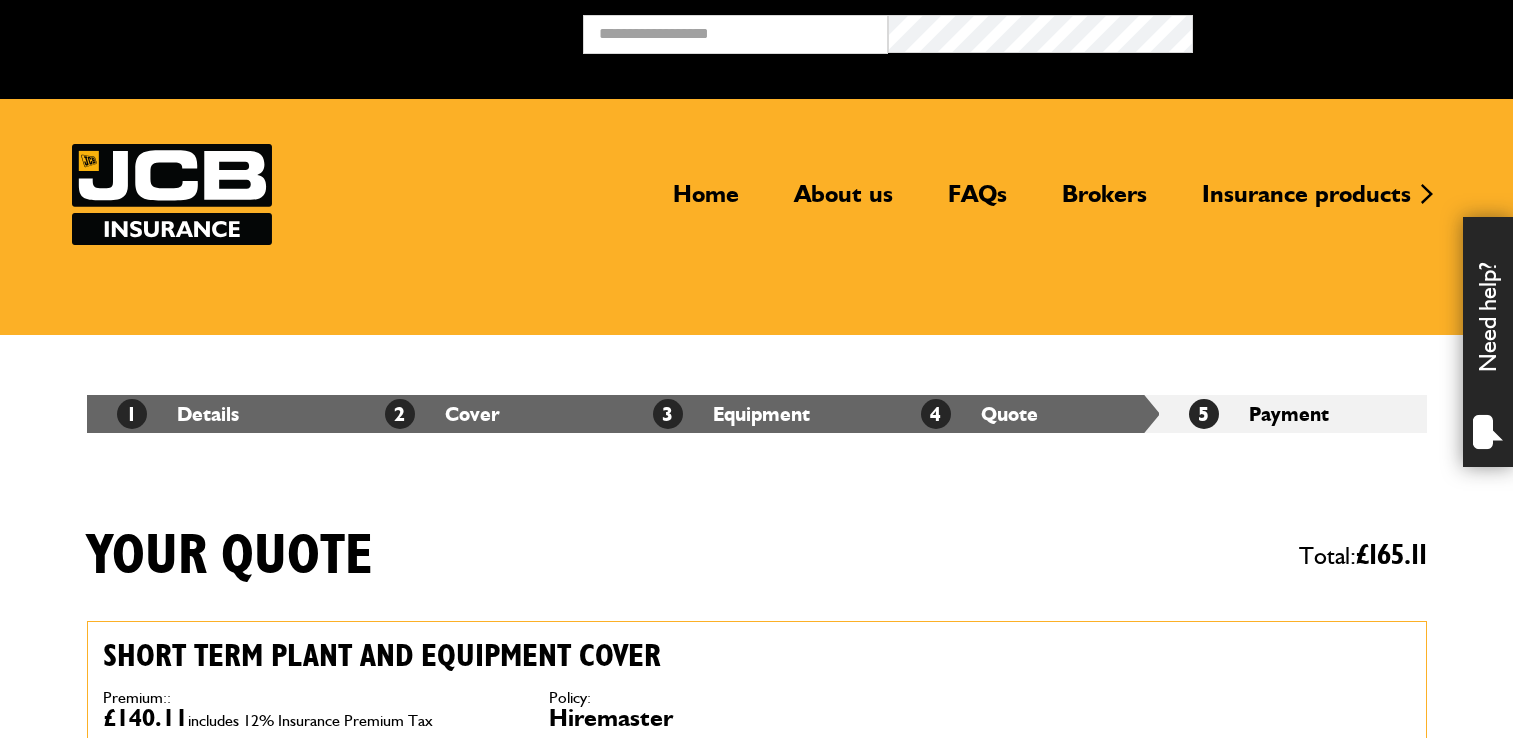 scroll, scrollTop: 0, scrollLeft: 0, axis: both 